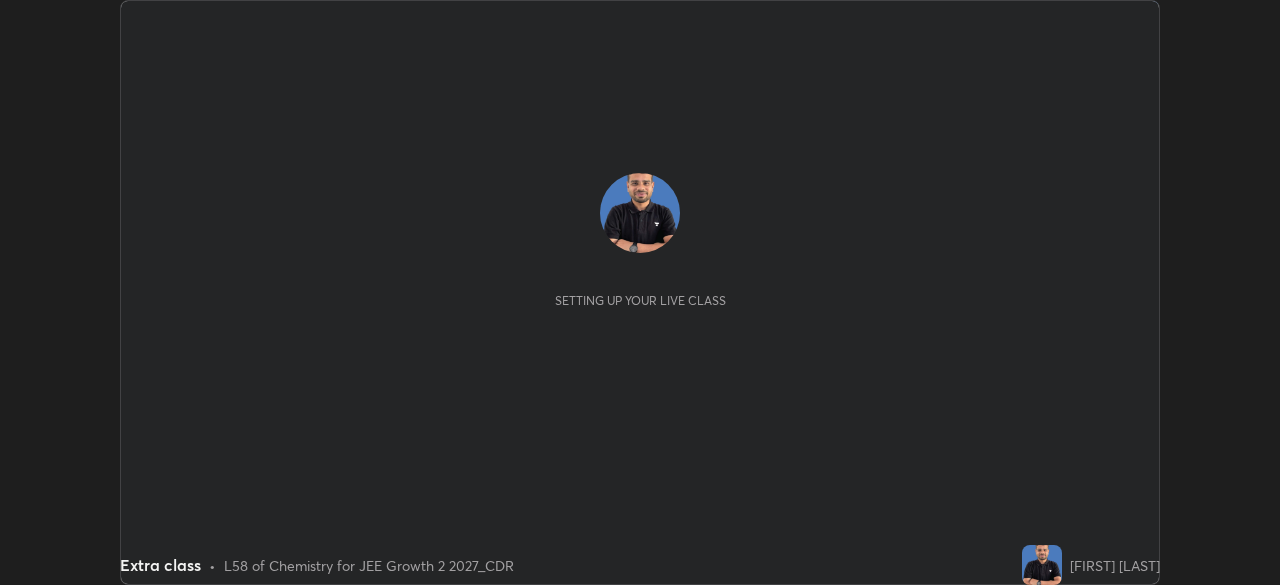 scroll, scrollTop: 0, scrollLeft: 0, axis: both 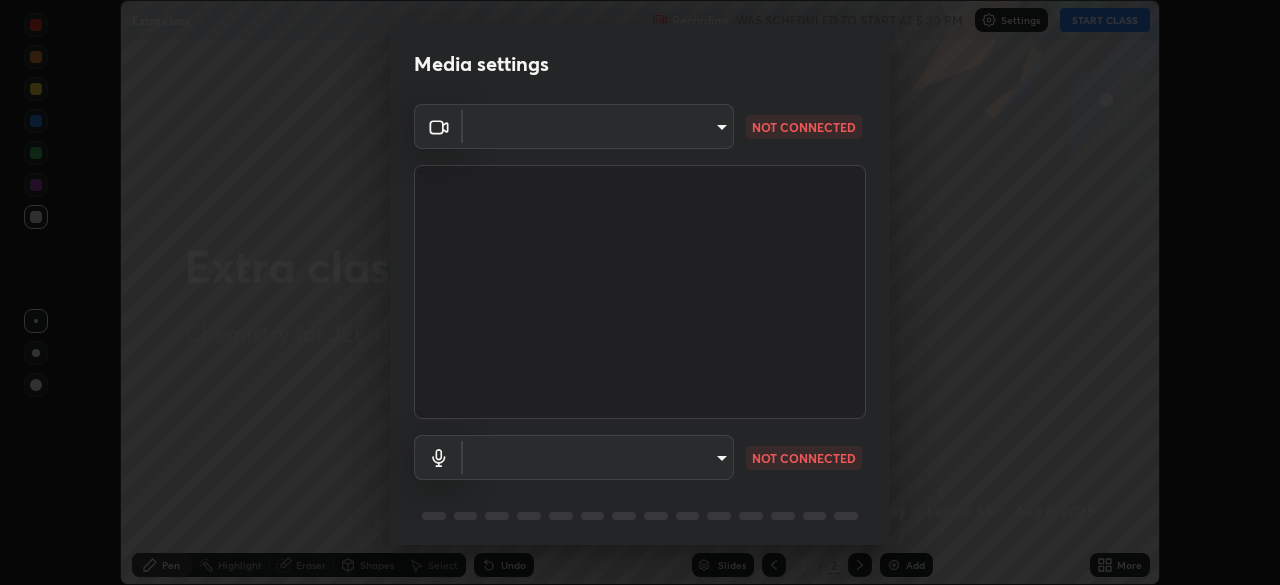type on "fb57174be8733929c779687b6c747b251f50b7e0b4cf35f724d7f1923dedf309" 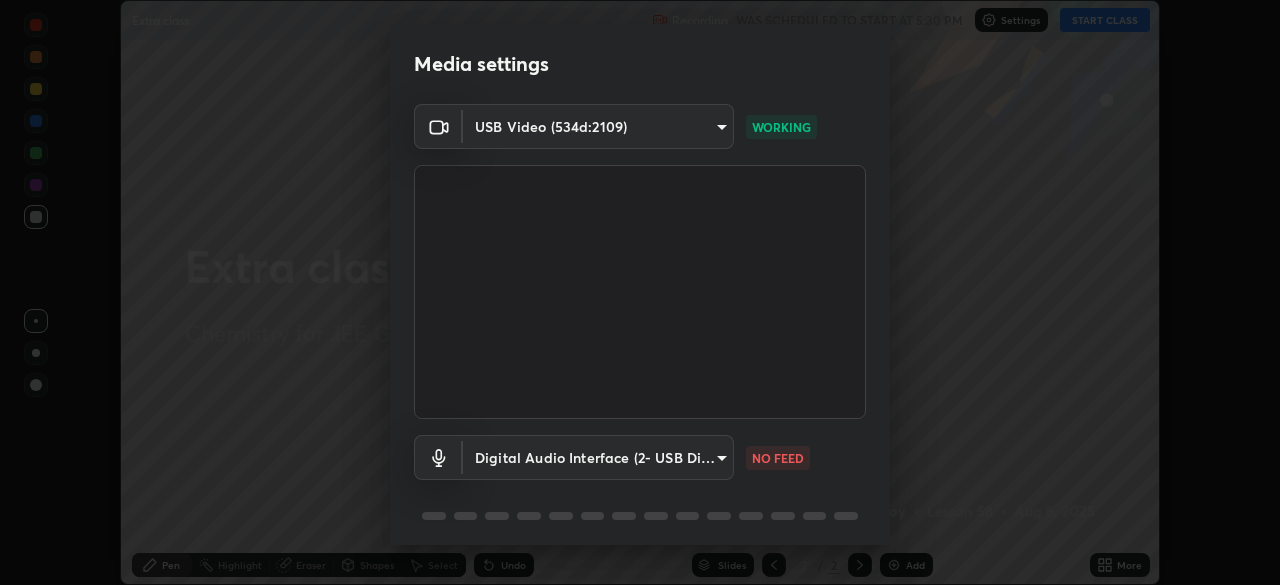 click on "Erase all Extra class Recording WAS SCHEDULED TO START AT  5:30 PM Settings START CLASS Setting up your live class Extra class • L58 of Chemistry for JEE Growth 2 2027_CDR [FIRST] [LAST] Pen Highlight Eraser Shapes Select Undo Slides 2 / 2 Add More No doubts shared Encourage your learners to ask a doubt for better clarity Report an issue Reason for reporting Buffering Chat not working Audio - Video sync issue Educator video quality low ​ Attach an image Report Media settings USB Video (534d:2109) fb57174be8733929c779687b6c747b251f50b7e0b4cf35f724d7f1923dedf309 WORKING Digital Audio Interface (2- USB Digital Audio) 054dcff9a364f7d7b915c2693b29439440450d60e64e8afb4aa16a23ef9e7aff NO FEED 1 / 5 Next" at bounding box center (640, 292) 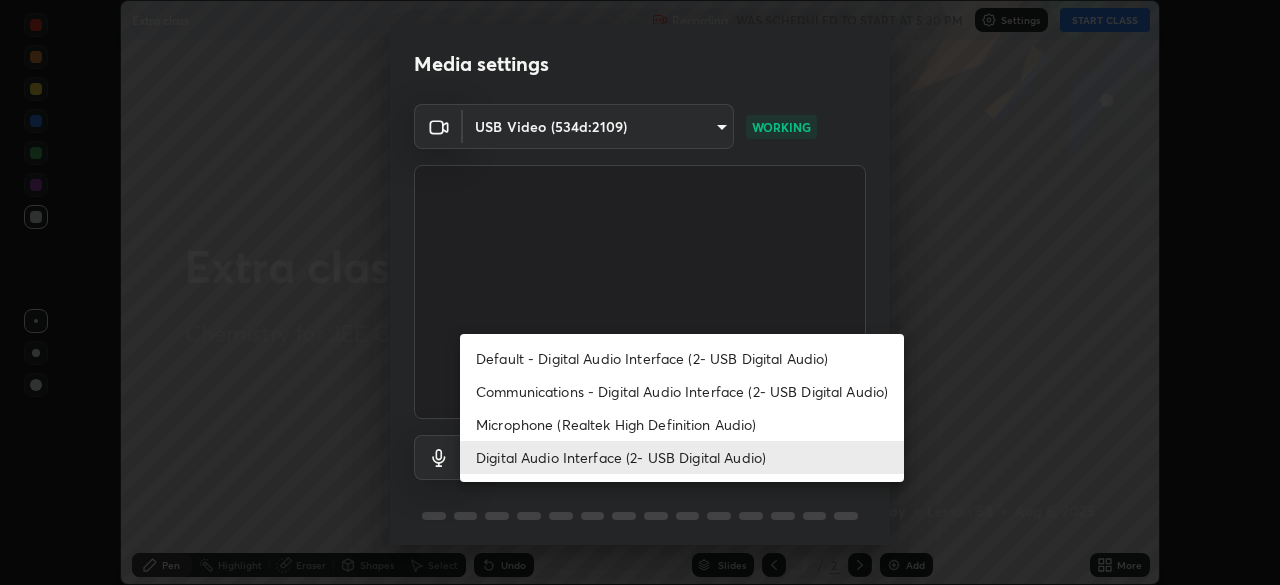 click on "Microphone (Realtek High Definition Audio)" at bounding box center [682, 424] 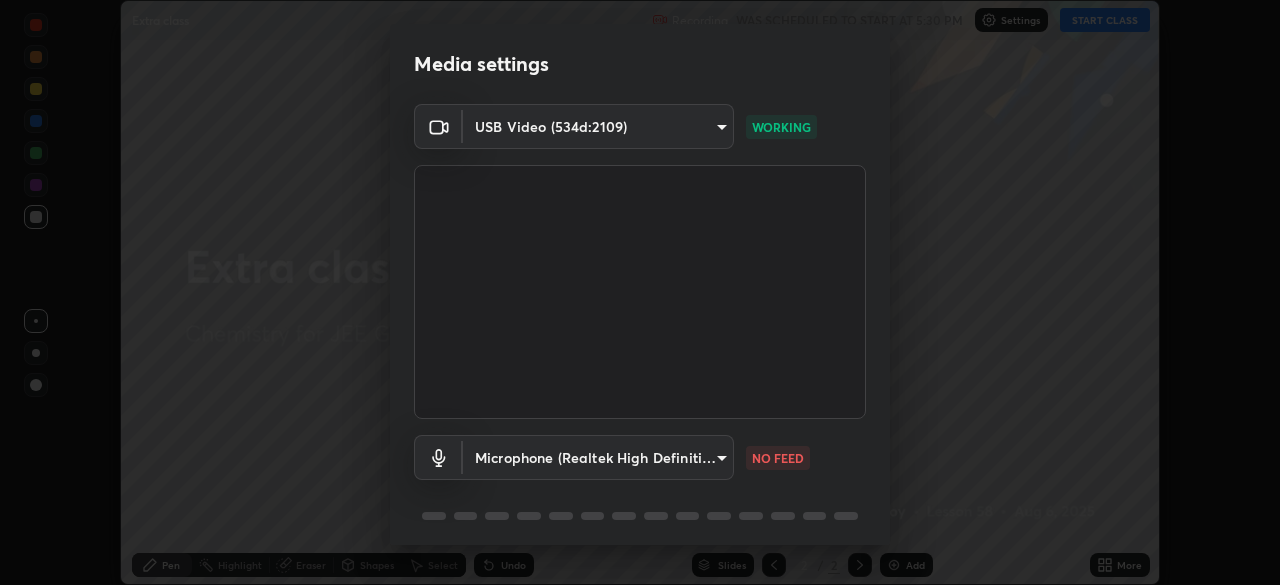 click on "Erase all Extra class Recording WAS SCHEDULED TO START AT  5:30 PM Settings START CLASS Setting up your live class Extra class • L58 of Chemistry for JEE Growth 2 2027_CDR [FIRST] [LAST] Pen Highlight Eraser Shapes Select Undo Slides 2 / 2 Add More No doubts shared Encourage your learners to ask a doubt for better clarity Report an issue Reason for reporting Buffering Chat not working Audio - Video sync issue Educator video quality low ​ Attach an image Report Media settings USB Video (534d:2109) fb57174be8733929c779687b6c747b251f50b7e0b4cf35f724d7f1923dedf309 WORKING Microphone (Realtek High Definition Audio) 634466df11b50386d03b5a7a89c6aea67caf3628379a6ebfe6d9c89249c217ef NO FEED 1 / 5 Next" at bounding box center [640, 292] 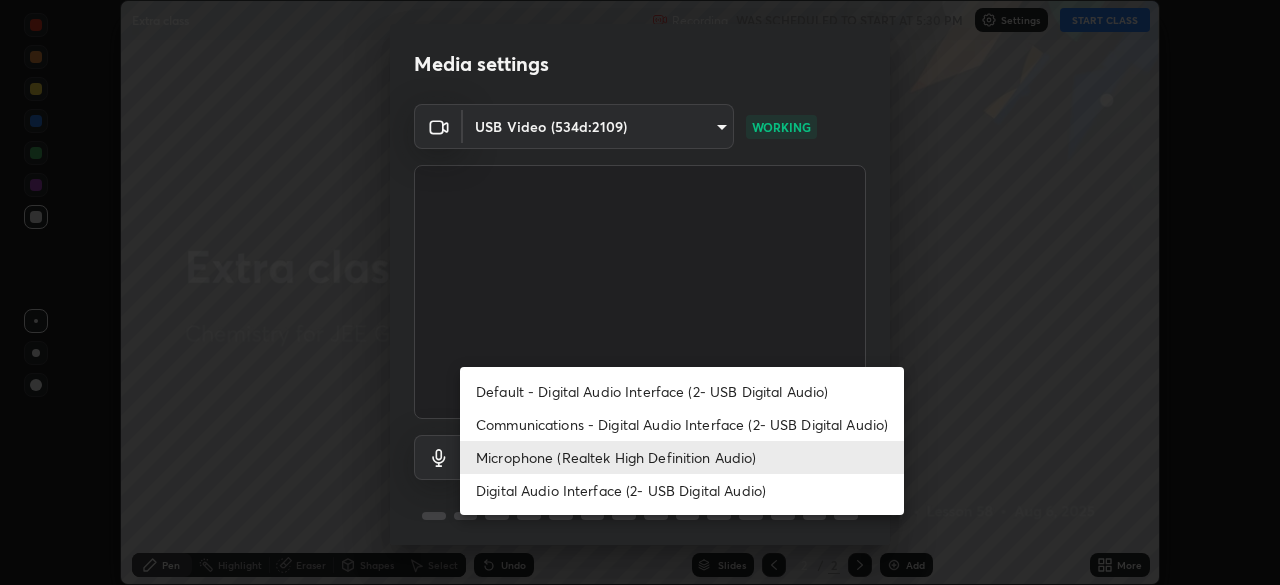 click on "Digital Audio Interface (2- USB Digital Audio)" at bounding box center (682, 490) 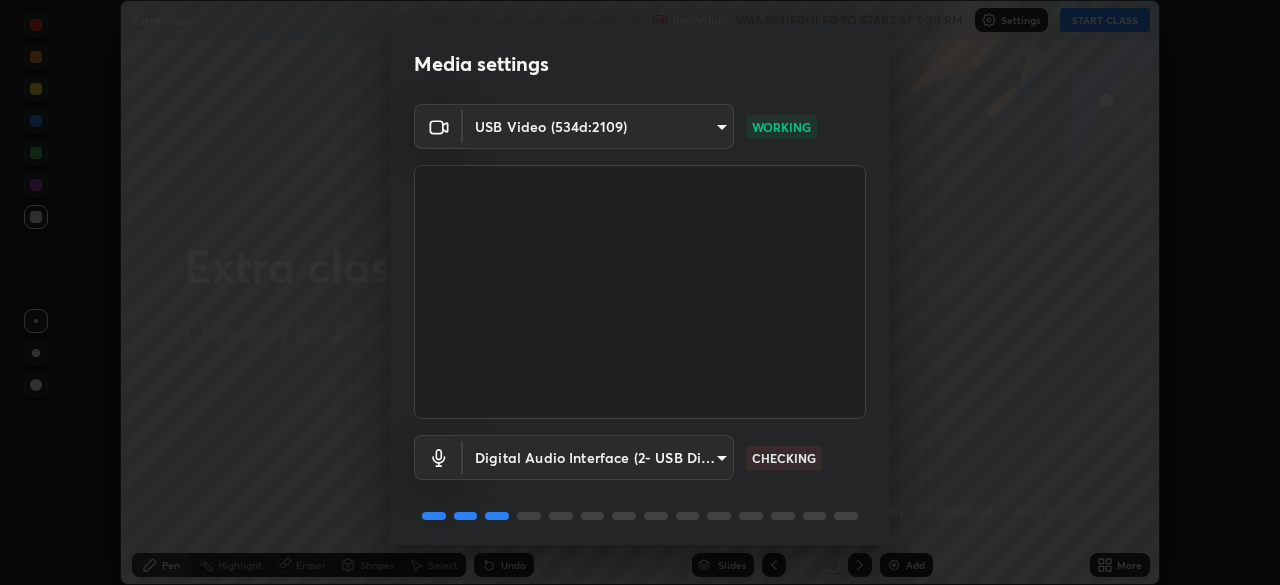 scroll, scrollTop: 71, scrollLeft: 0, axis: vertical 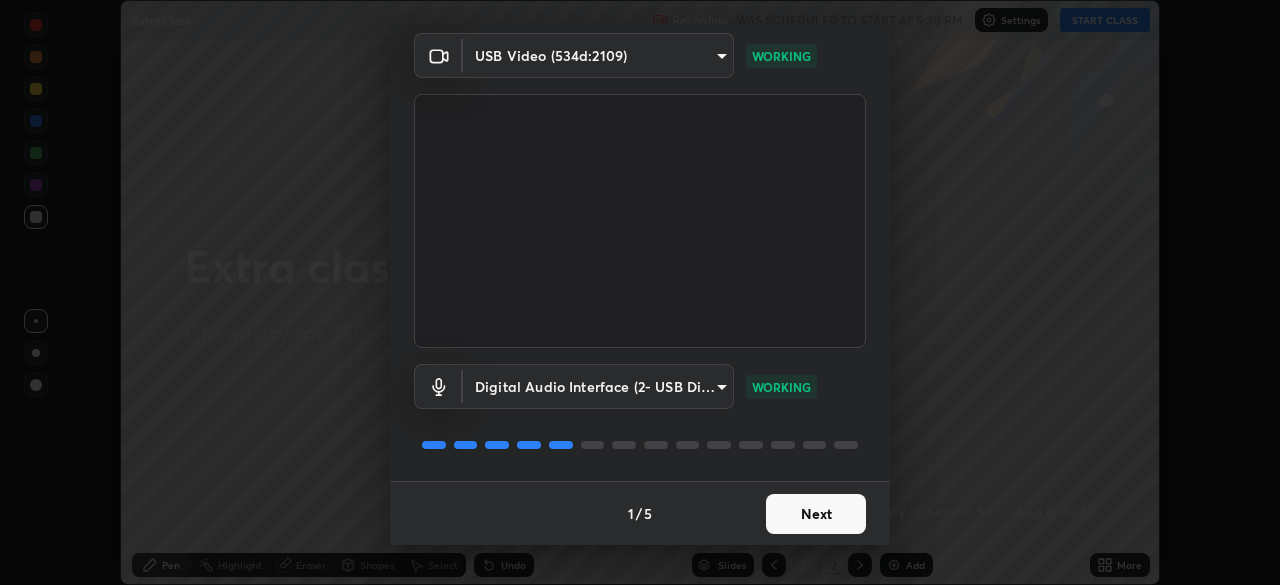 click on "Next" at bounding box center (816, 514) 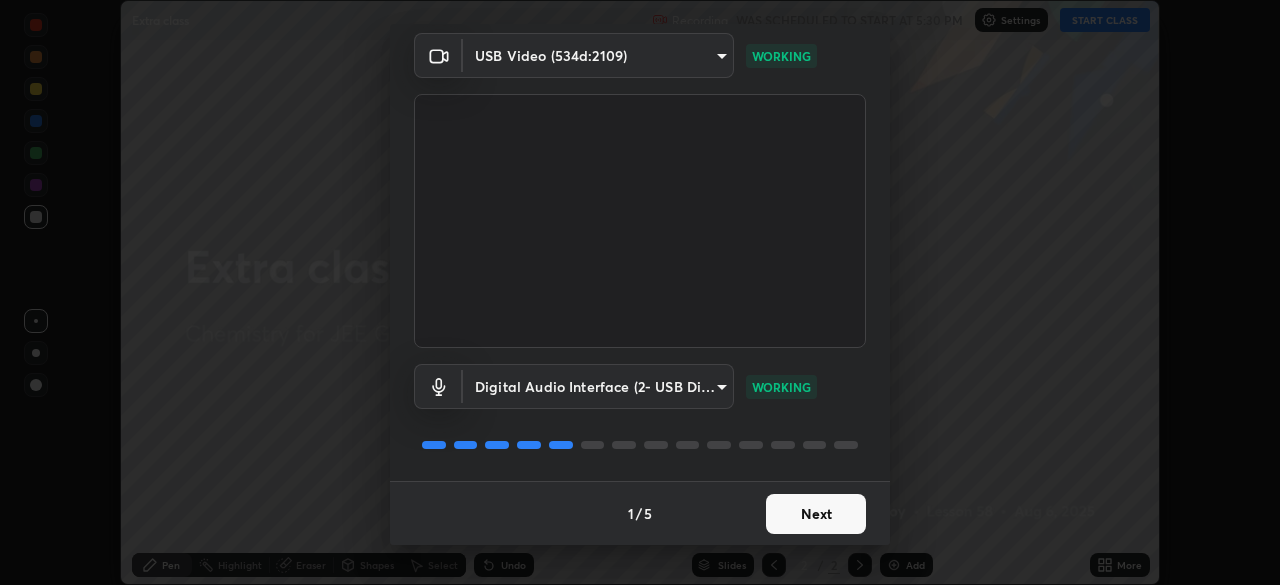 scroll, scrollTop: 0, scrollLeft: 0, axis: both 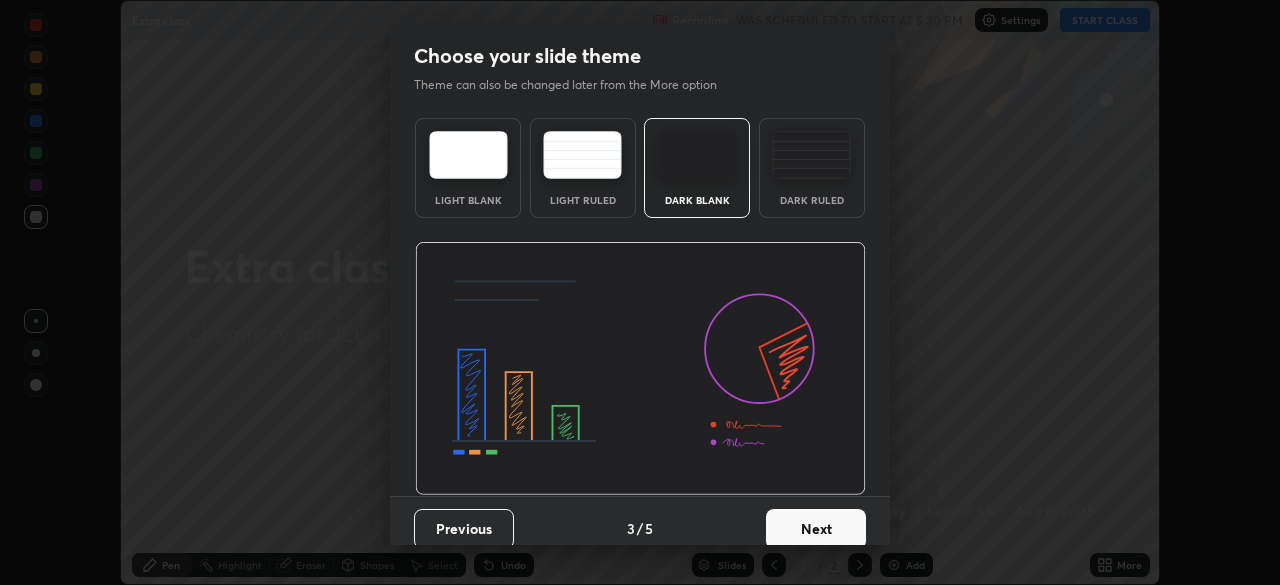 click on "Next" at bounding box center (816, 529) 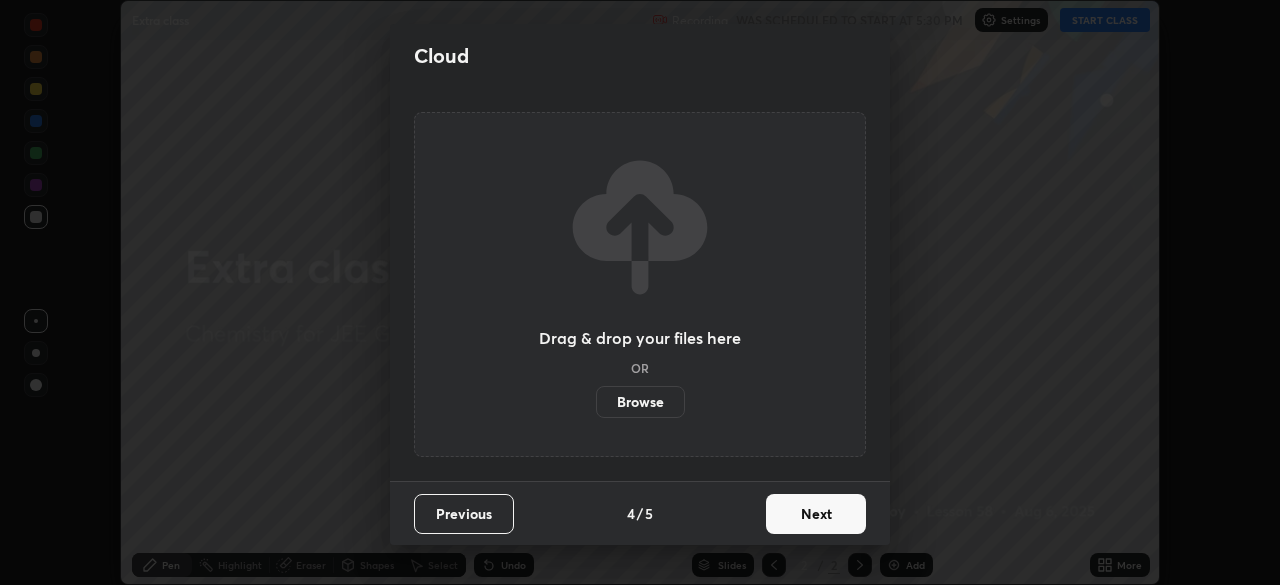 click on "Next" at bounding box center (816, 514) 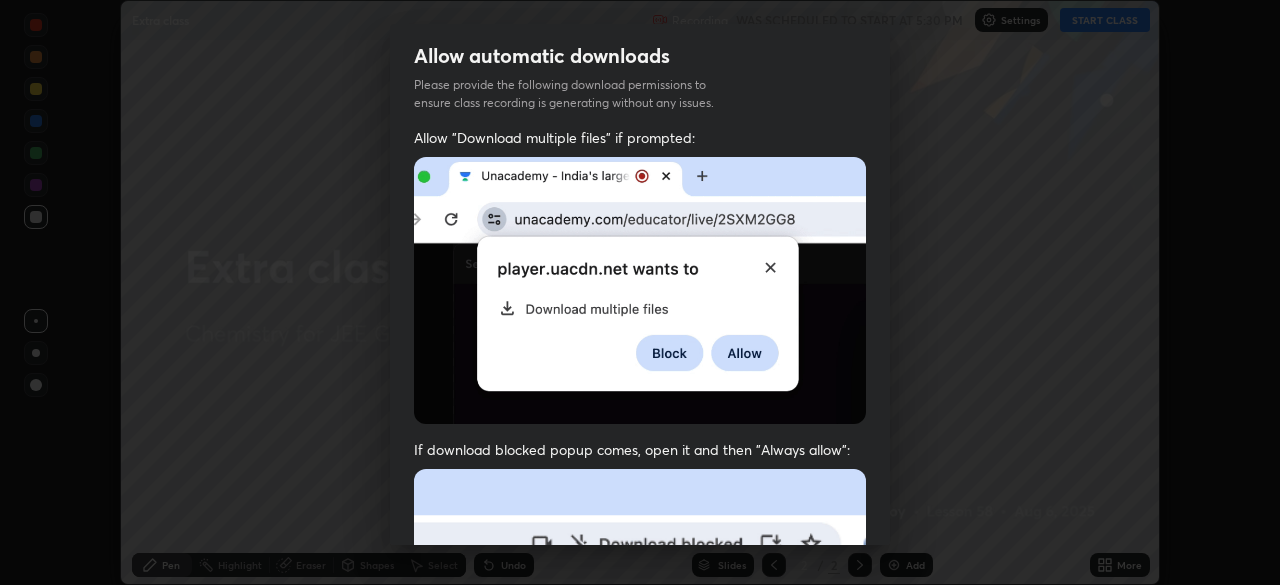 click at bounding box center [640, 687] 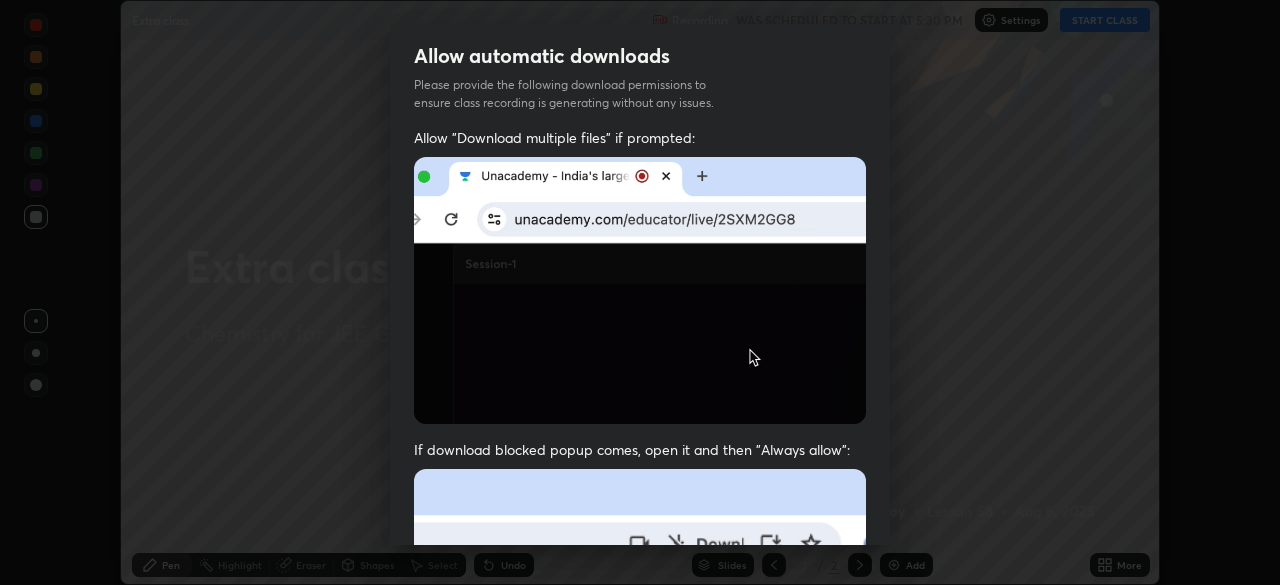 click at bounding box center (640, 687) 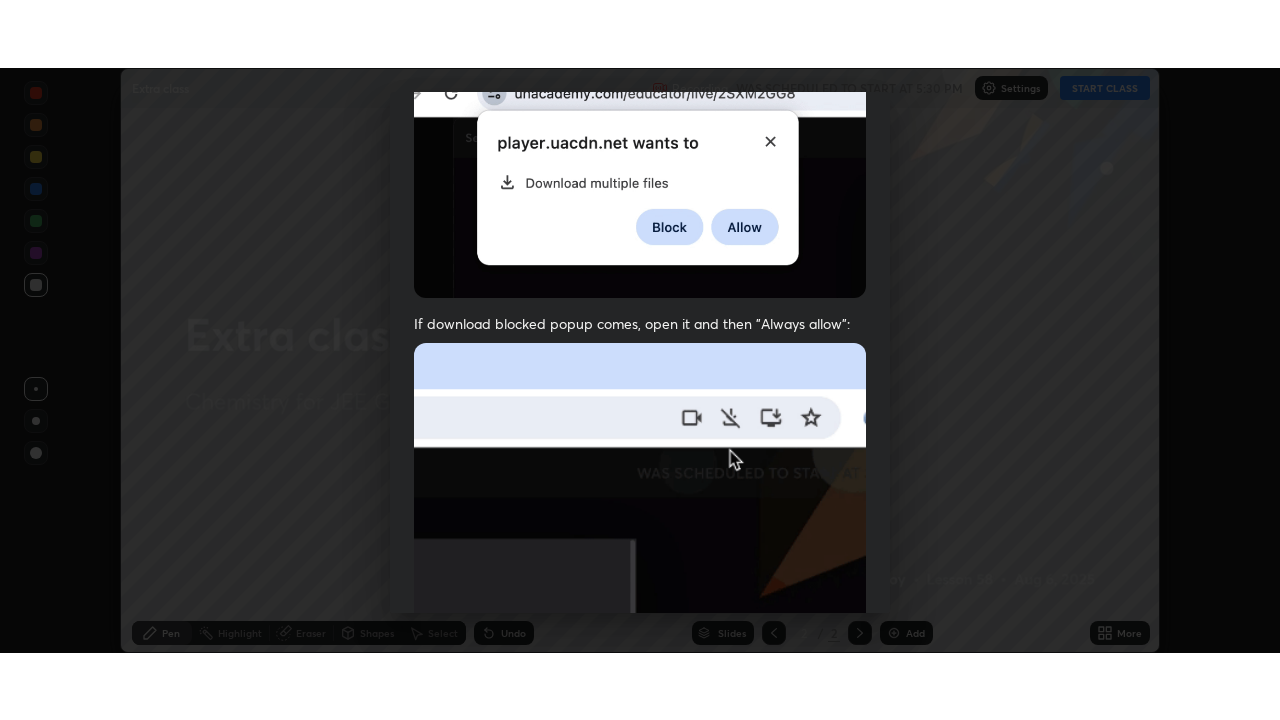 scroll, scrollTop: 479, scrollLeft: 0, axis: vertical 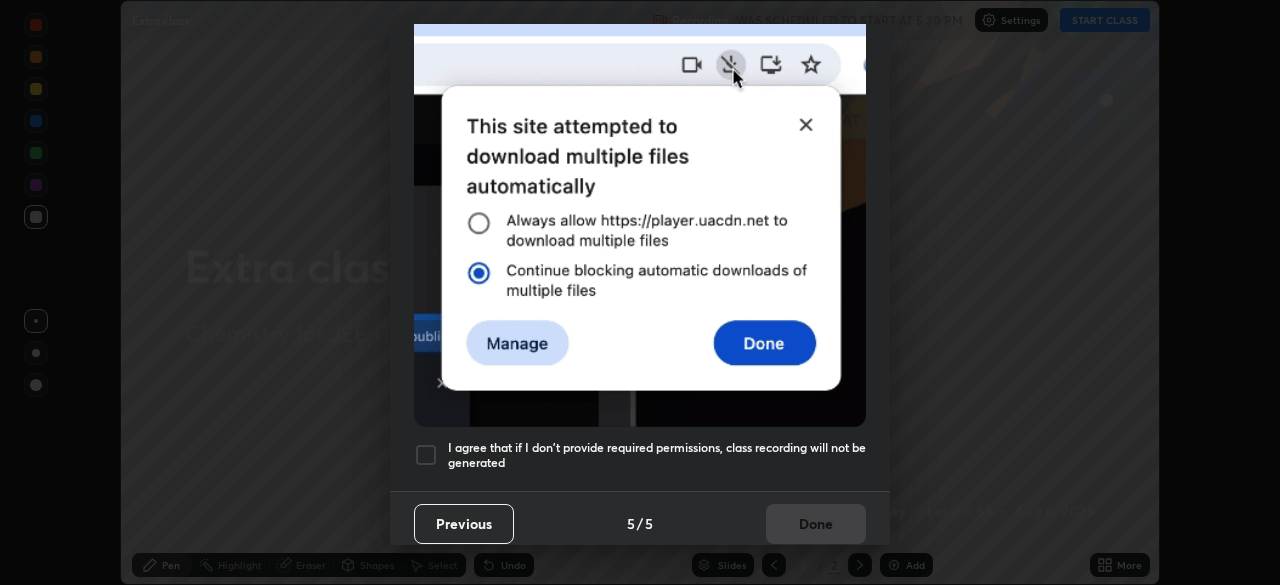 click on "I agree that if I don't provide required permissions, class recording will not be generated" at bounding box center (640, 455) 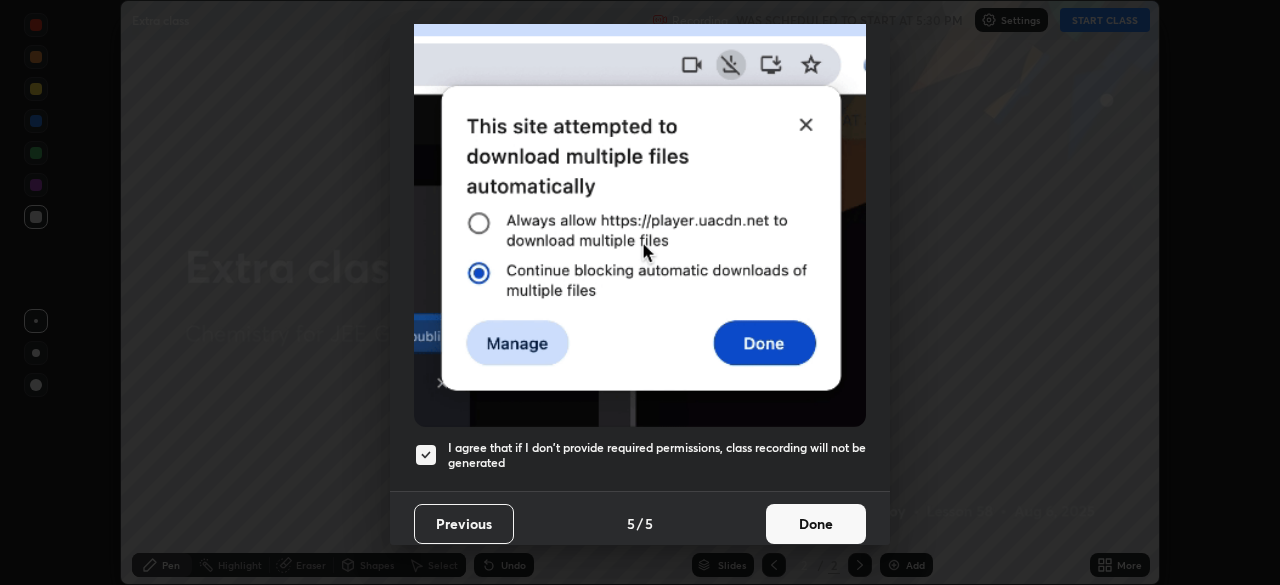 click on "Done" at bounding box center [816, 524] 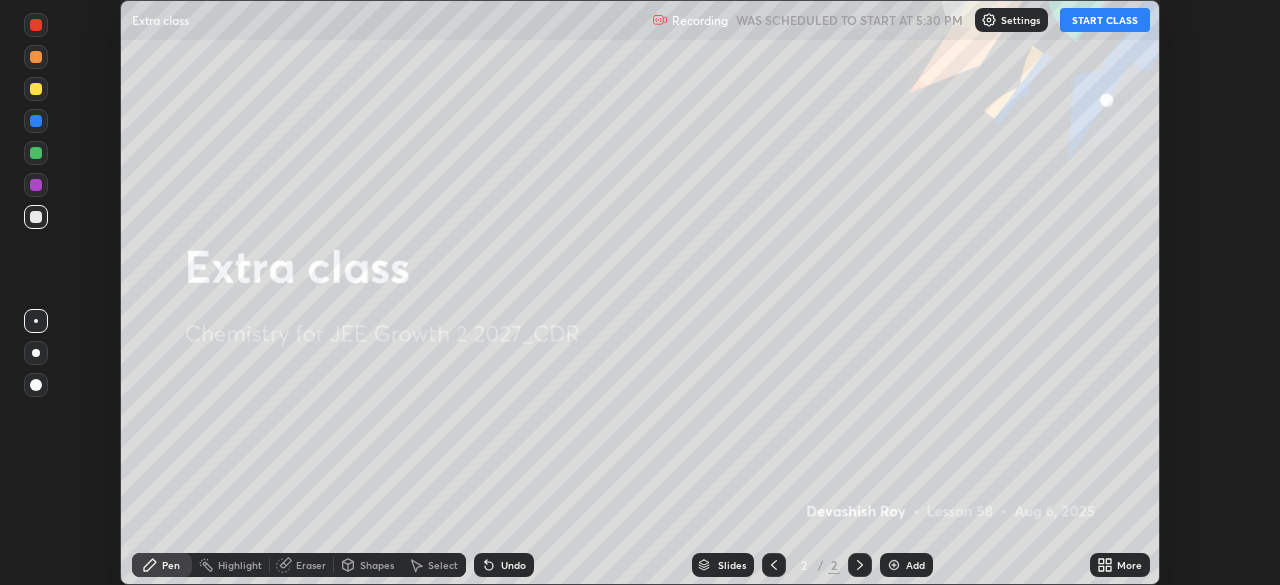 click on "START CLASS" at bounding box center [1105, 20] 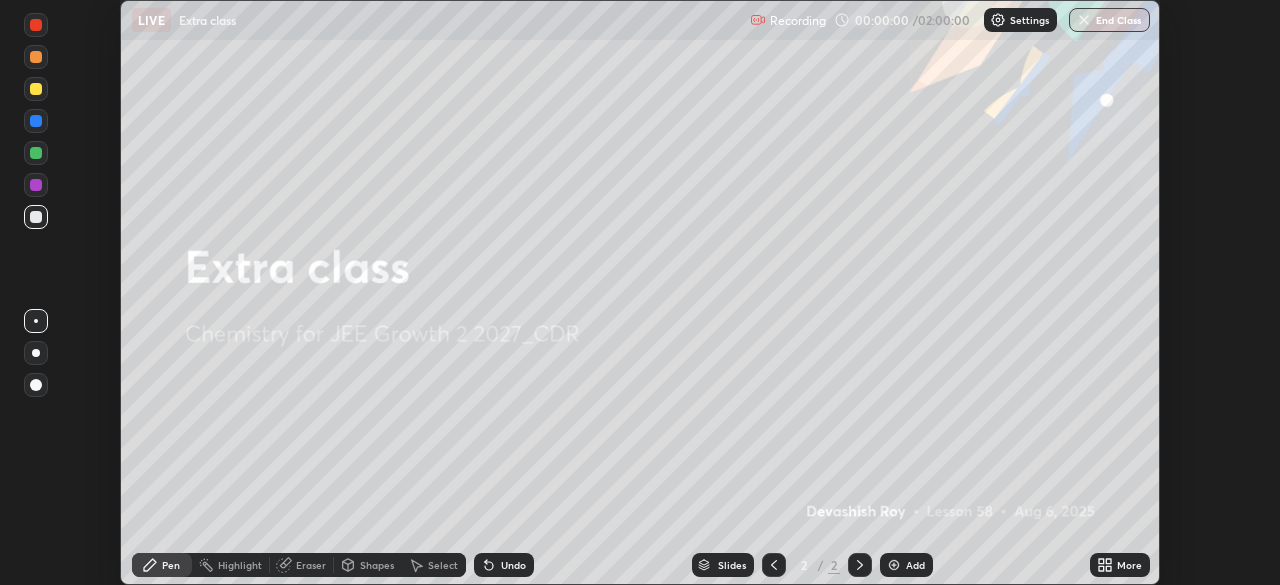 click on "More" at bounding box center (1120, 565) 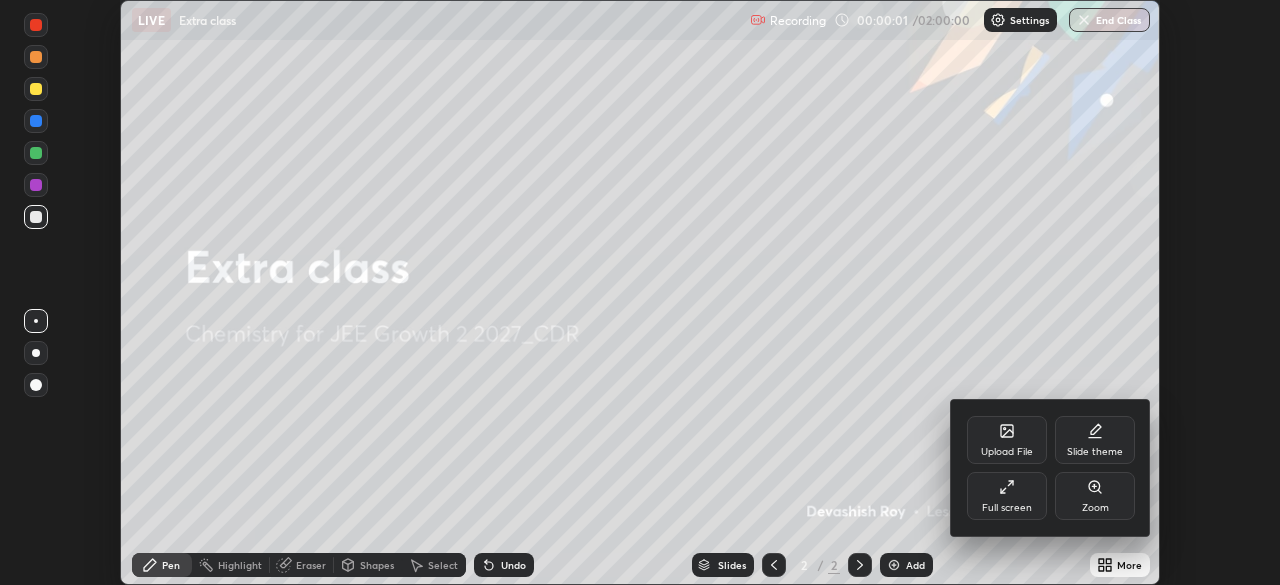 click on "Upload File Slide theme Full screen Zoom" at bounding box center [1051, 468] 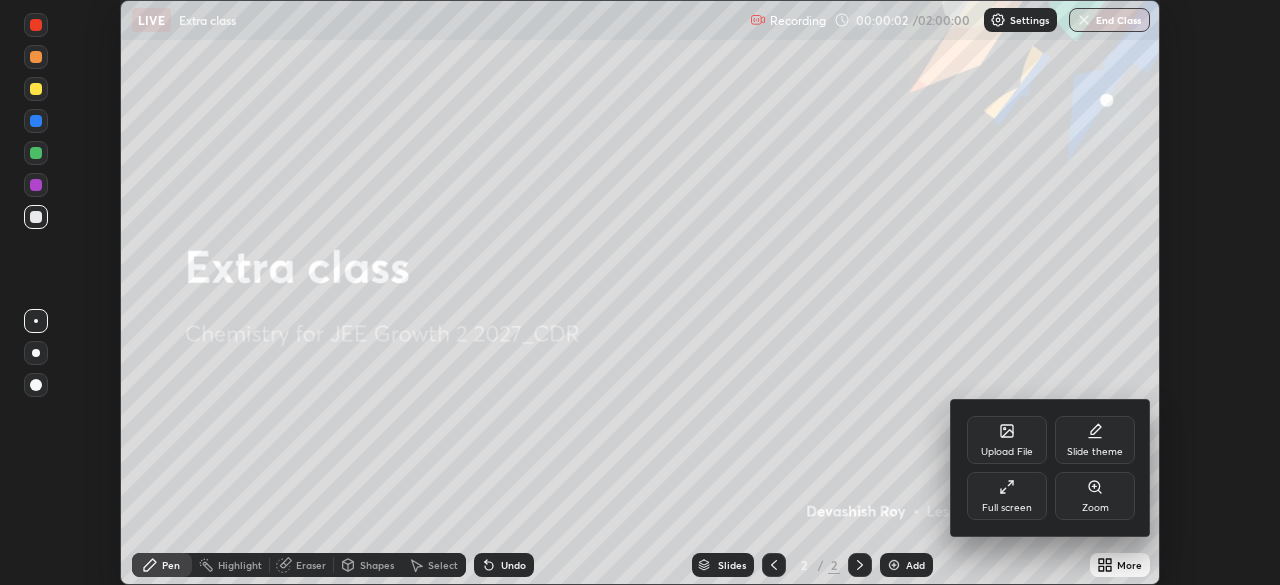 click on "Full screen" at bounding box center [1007, 496] 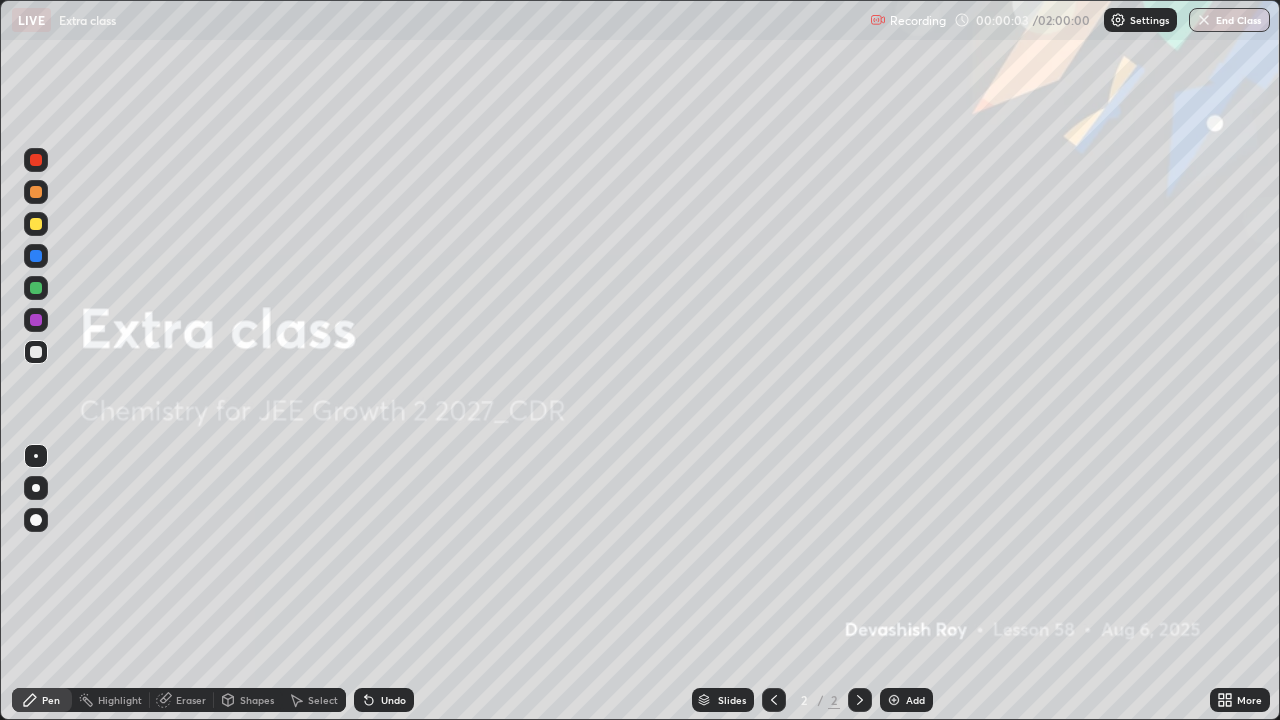 scroll, scrollTop: 99280, scrollLeft: 98720, axis: both 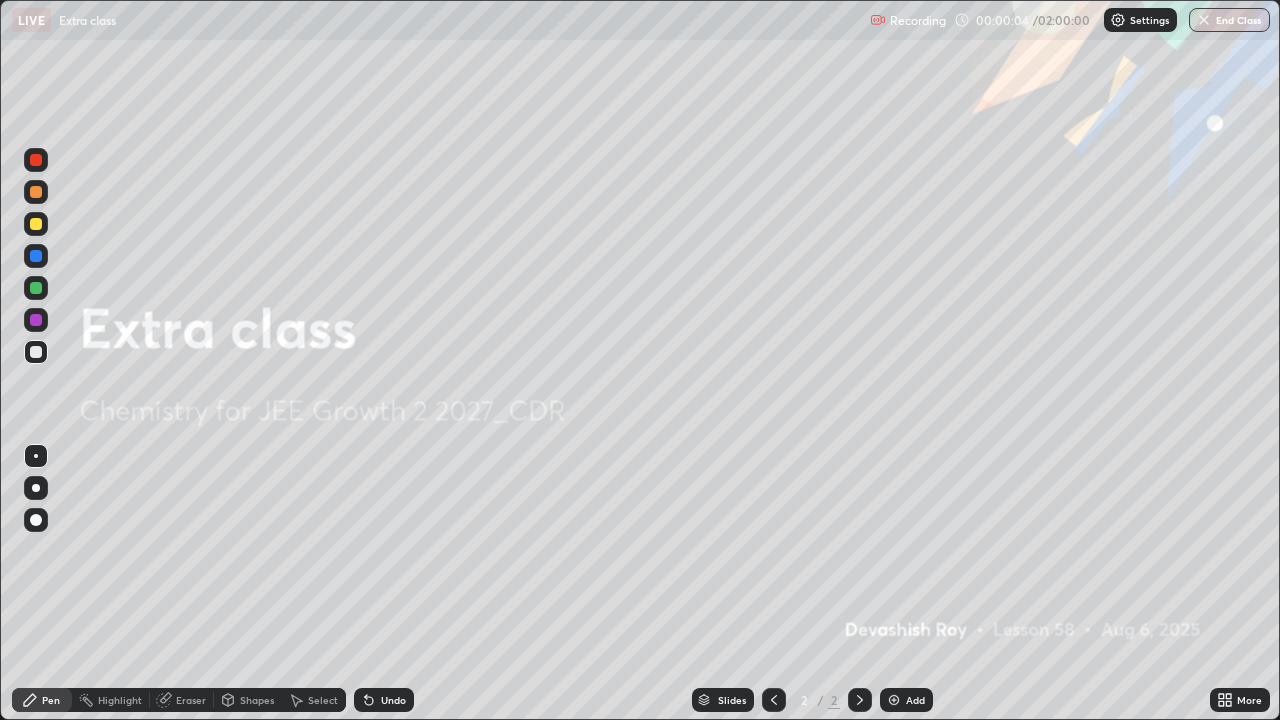 click on "Add" at bounding box center (906, 700) 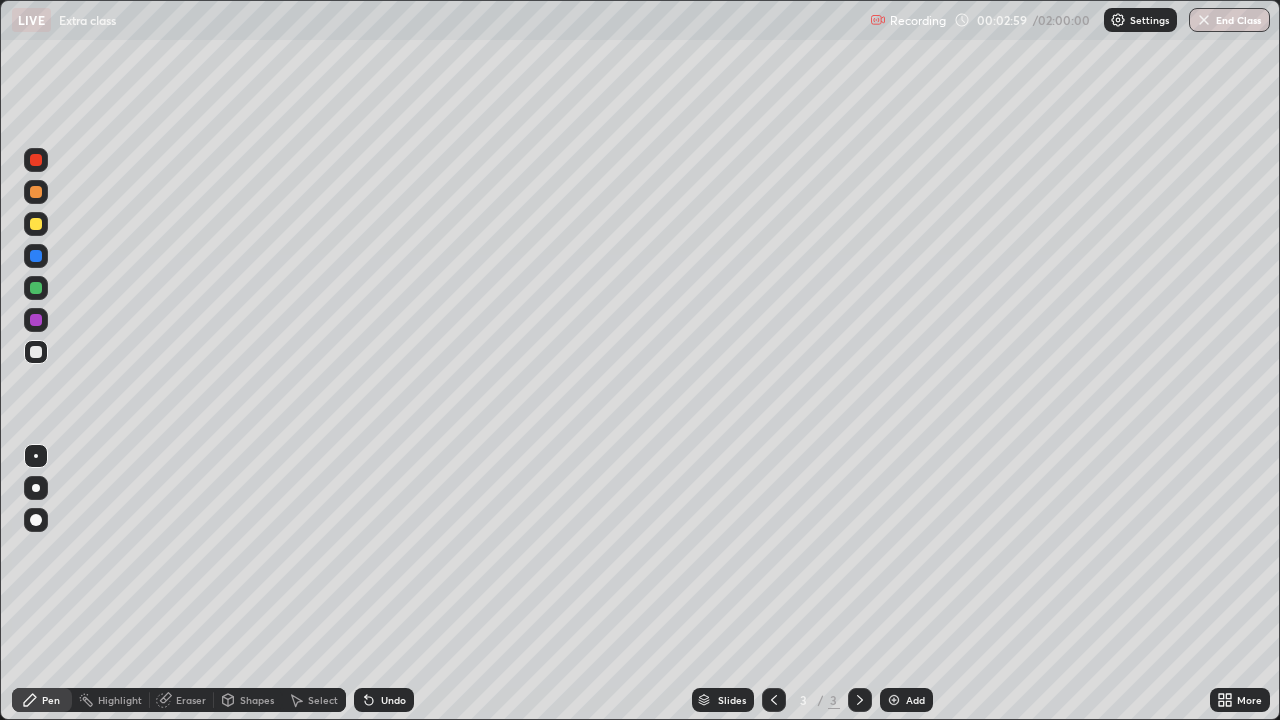 click 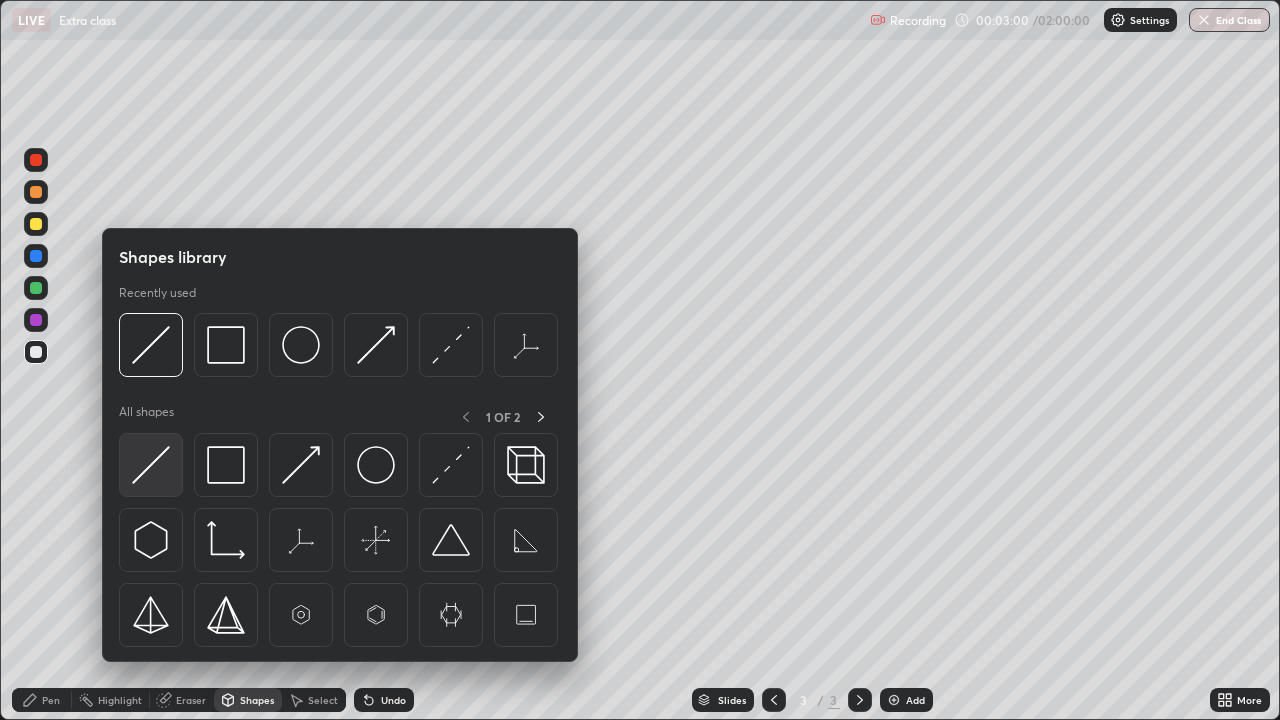 click at bounding box center (151, 465) 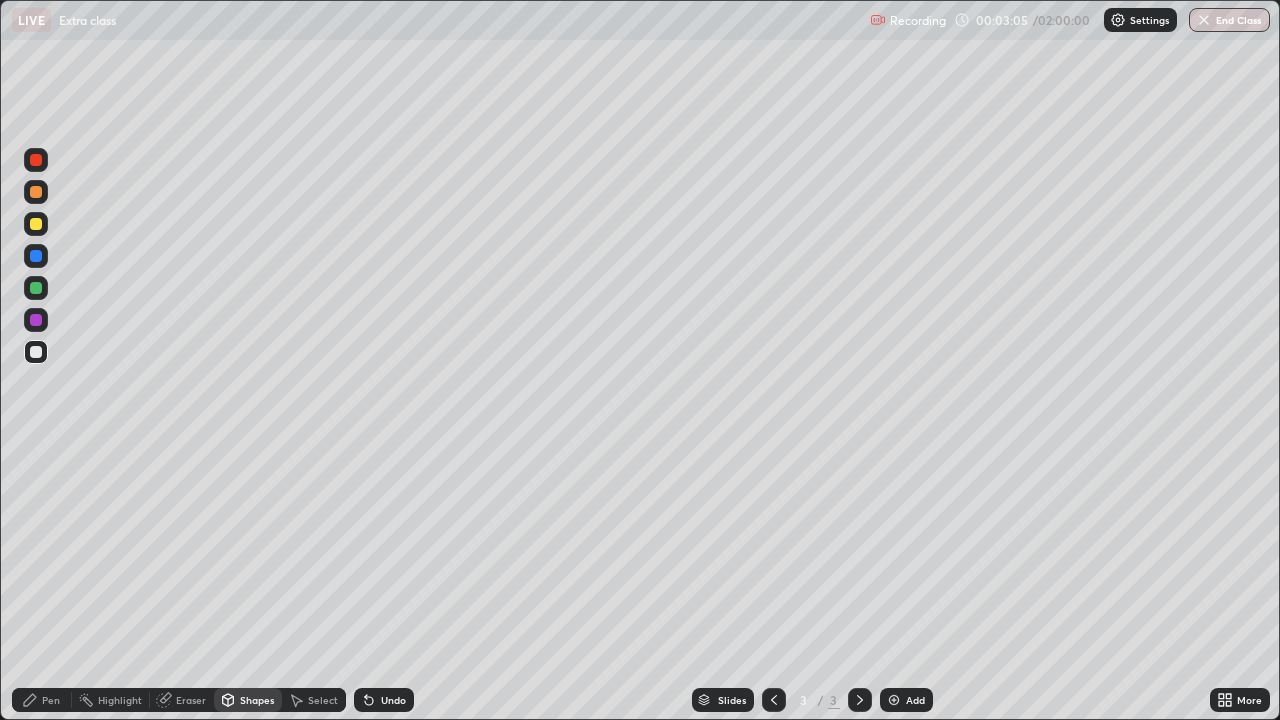 click on "Undo" at bounding box center (384, 700) 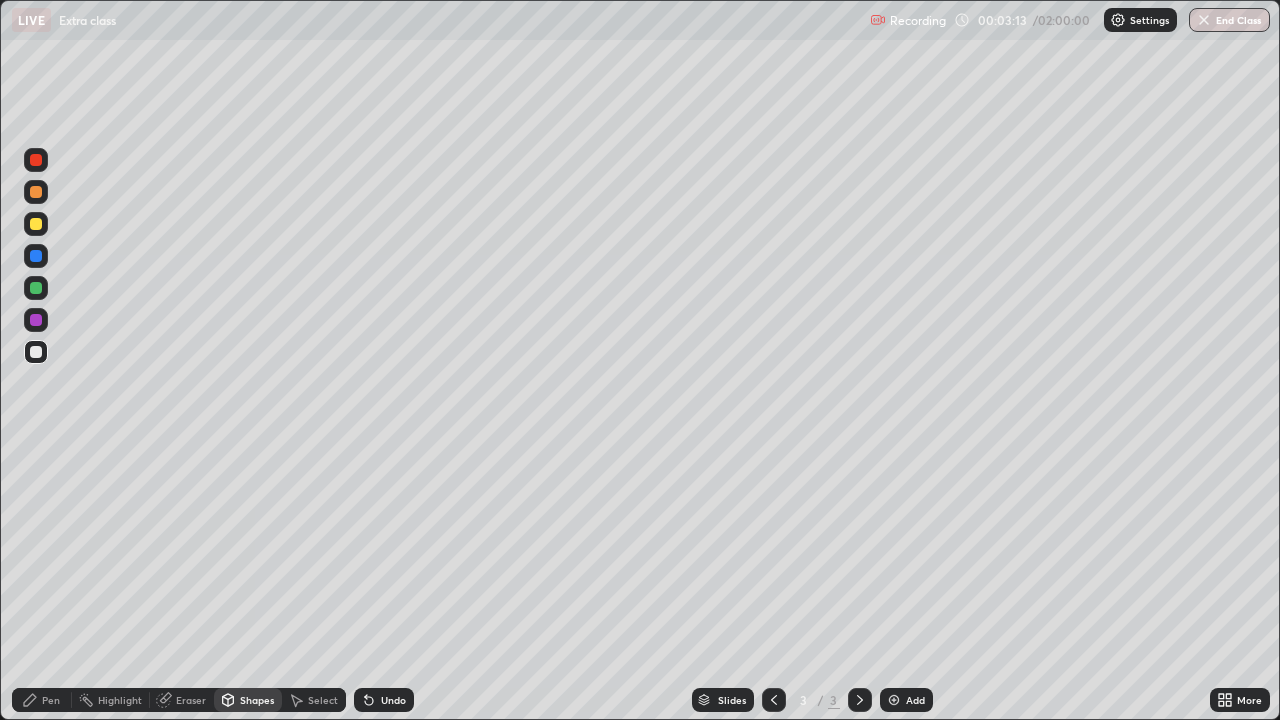 click on "Pen" at bounding box center (51, 700) 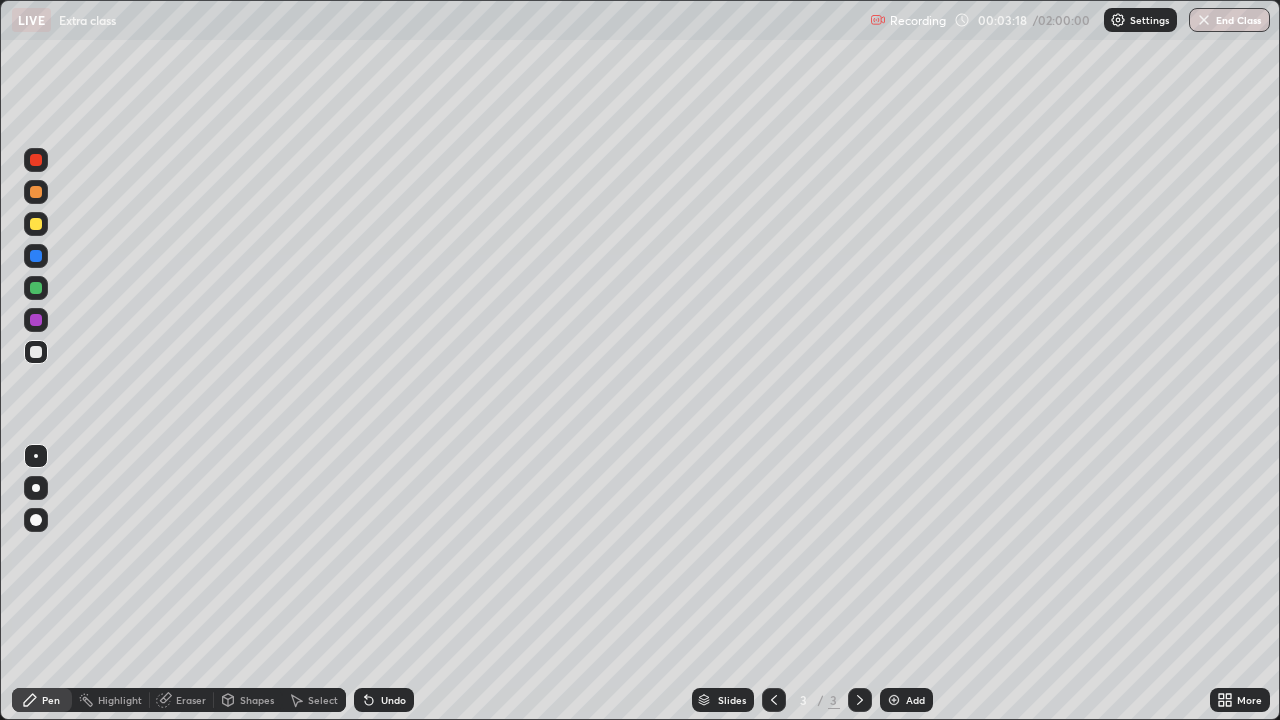 click on "Undo" at bounding box center [393, 700] 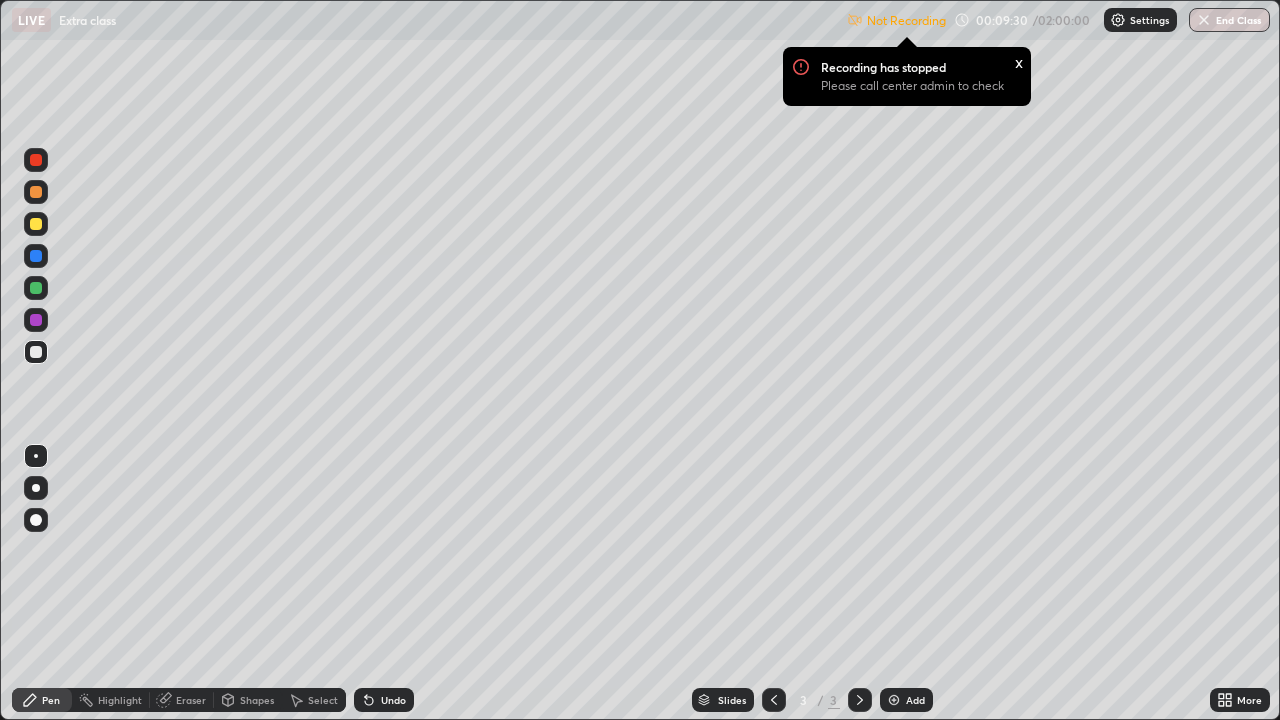 click on "Not Recording Recording has stopped Please call center admin to check x 00:09:30 /  02:00:00 Settings End Class" at bounding box center (1058, 20) 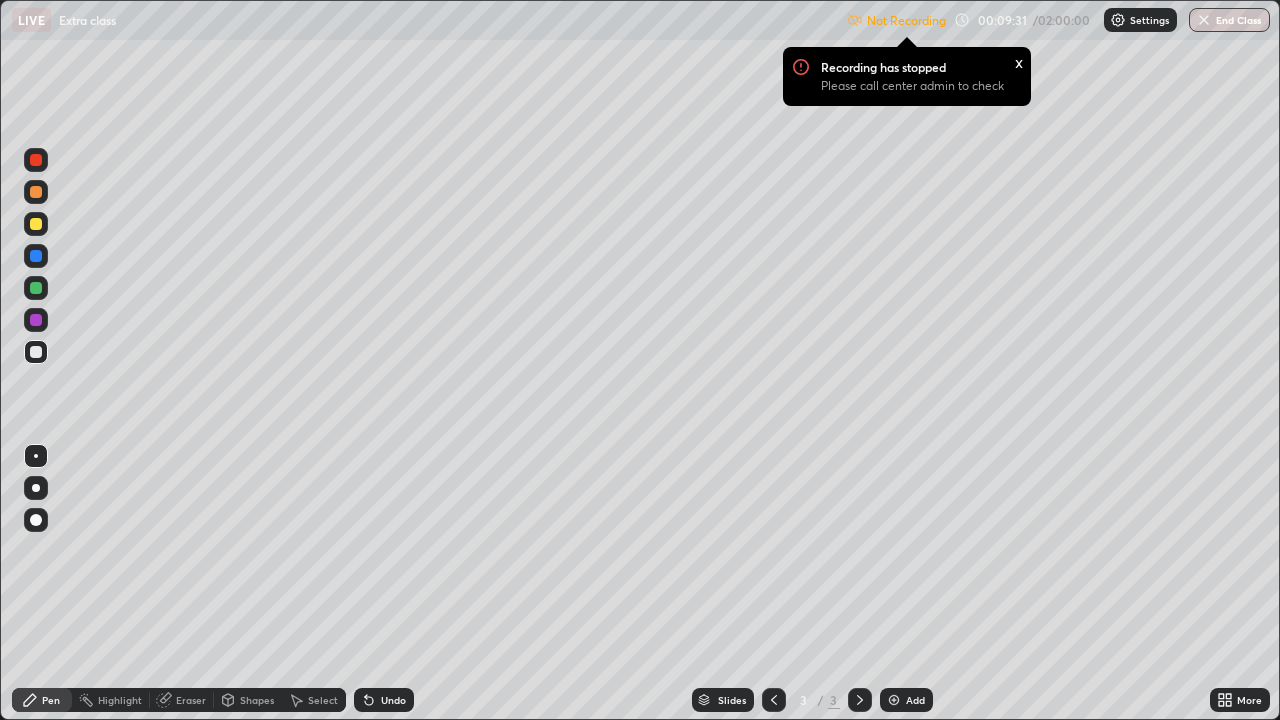 click on "Settings" at bounding box center (1149, 20) 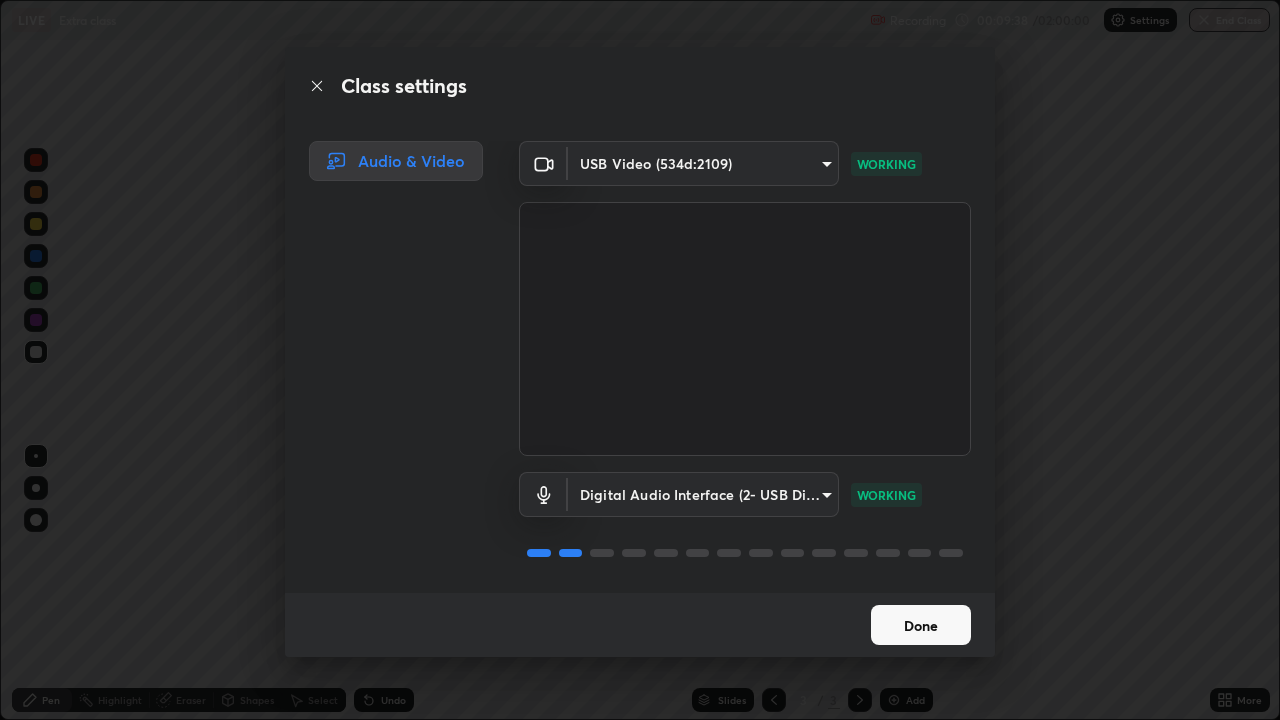 click on "Done" at bounding box center (921, 625) 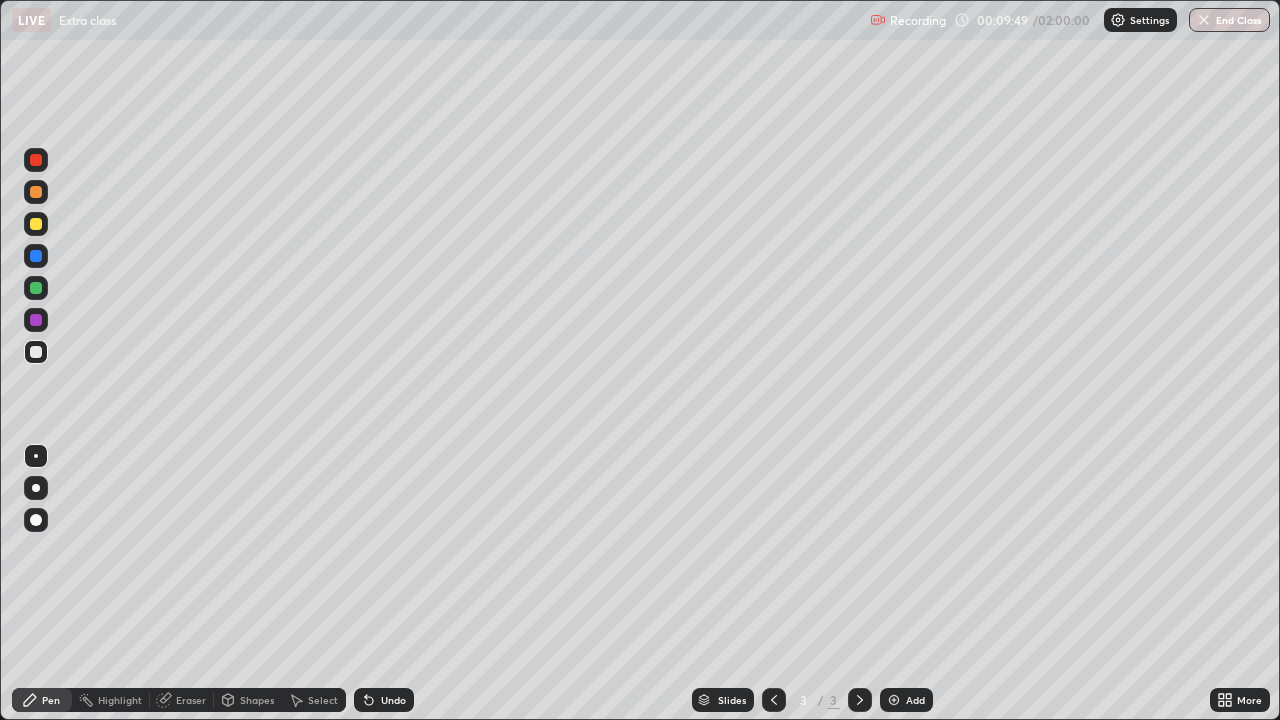 click on "Add" at bounding box center (906, 700) 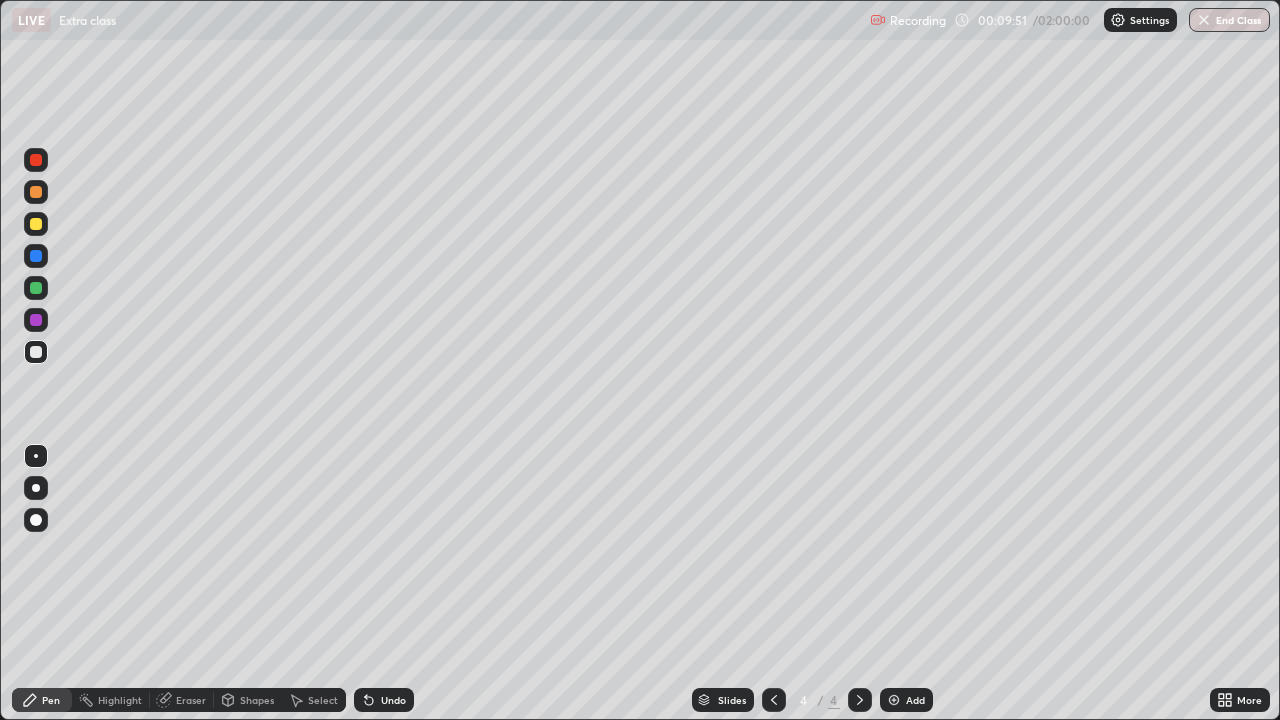 click 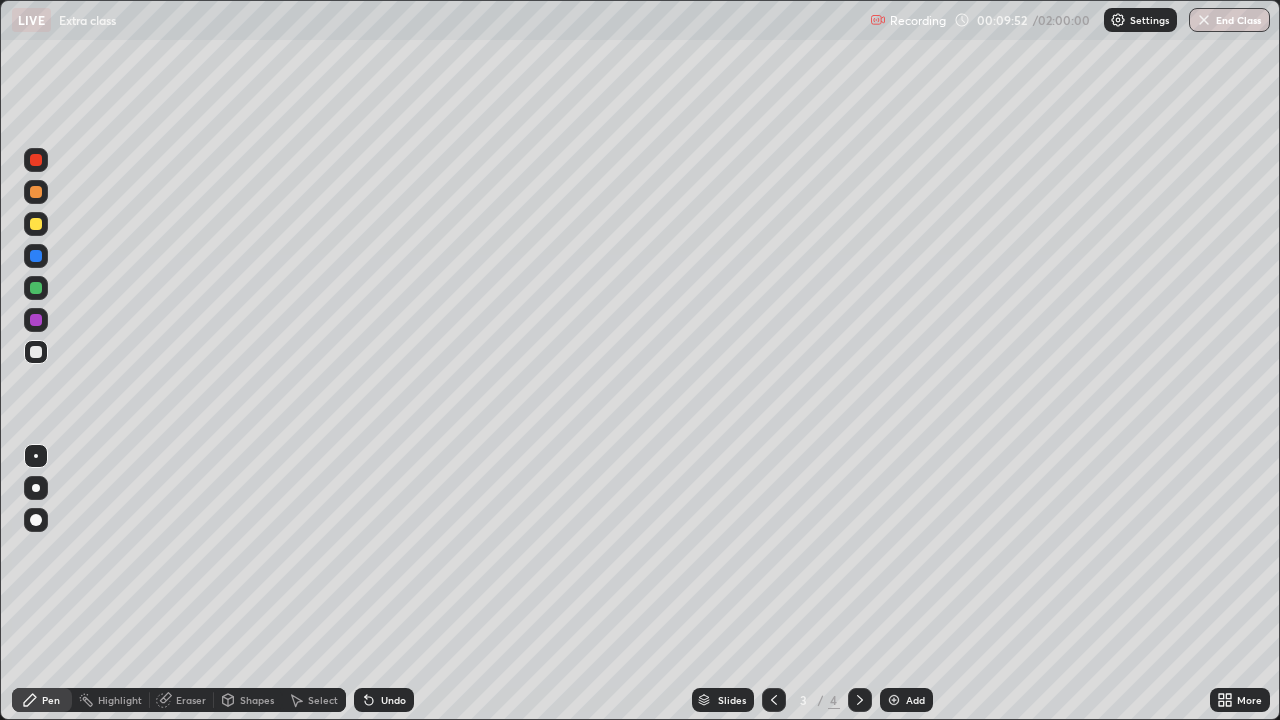 click at bounding box center (36, 224) 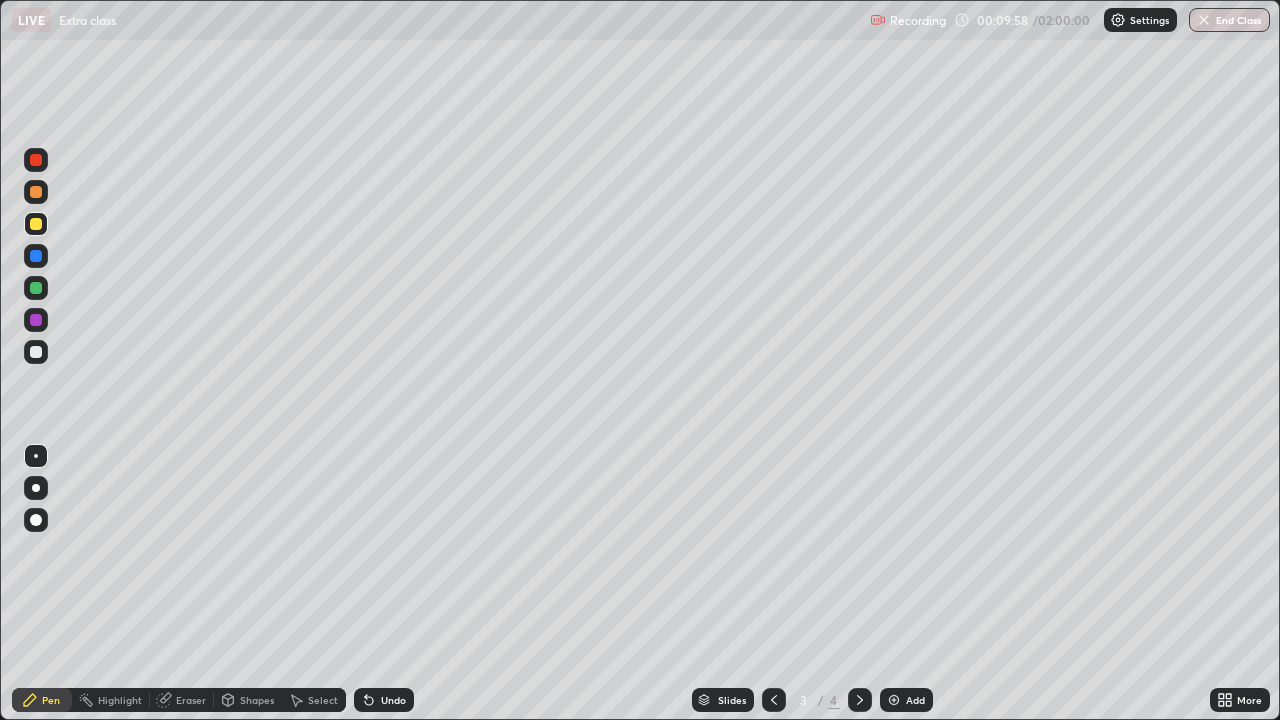 click 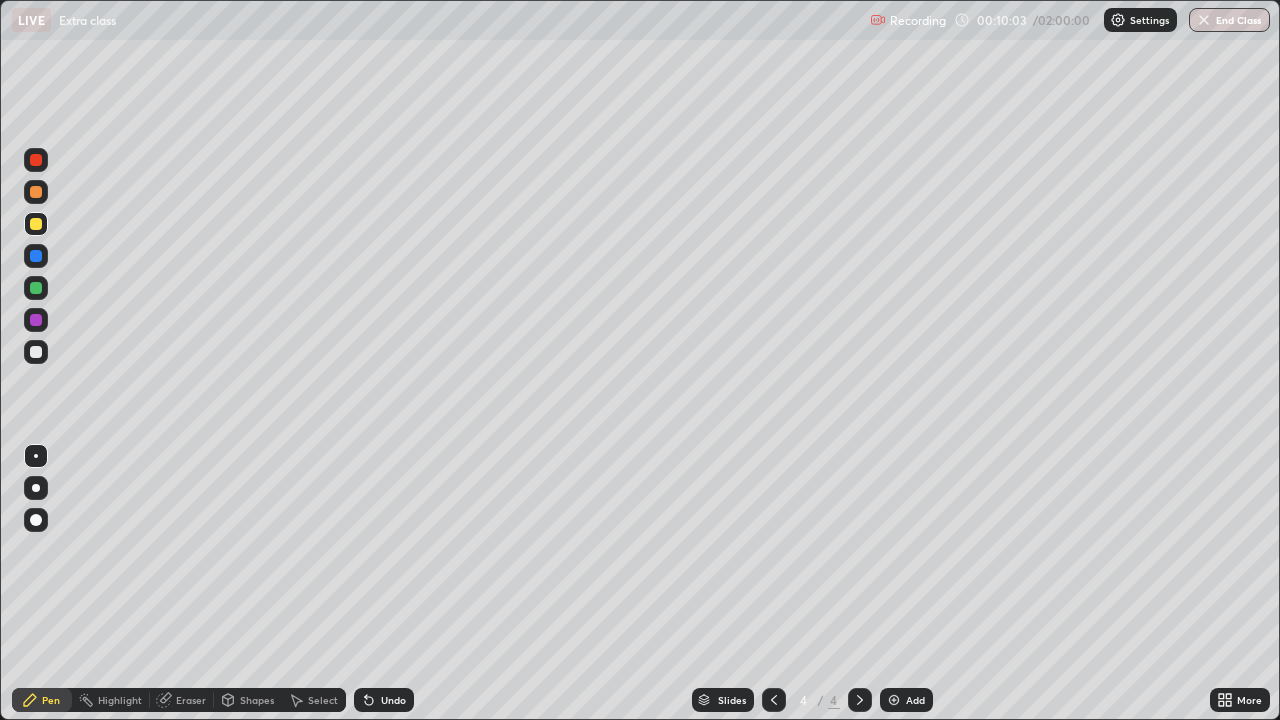 click at bounding box center (36, 352) 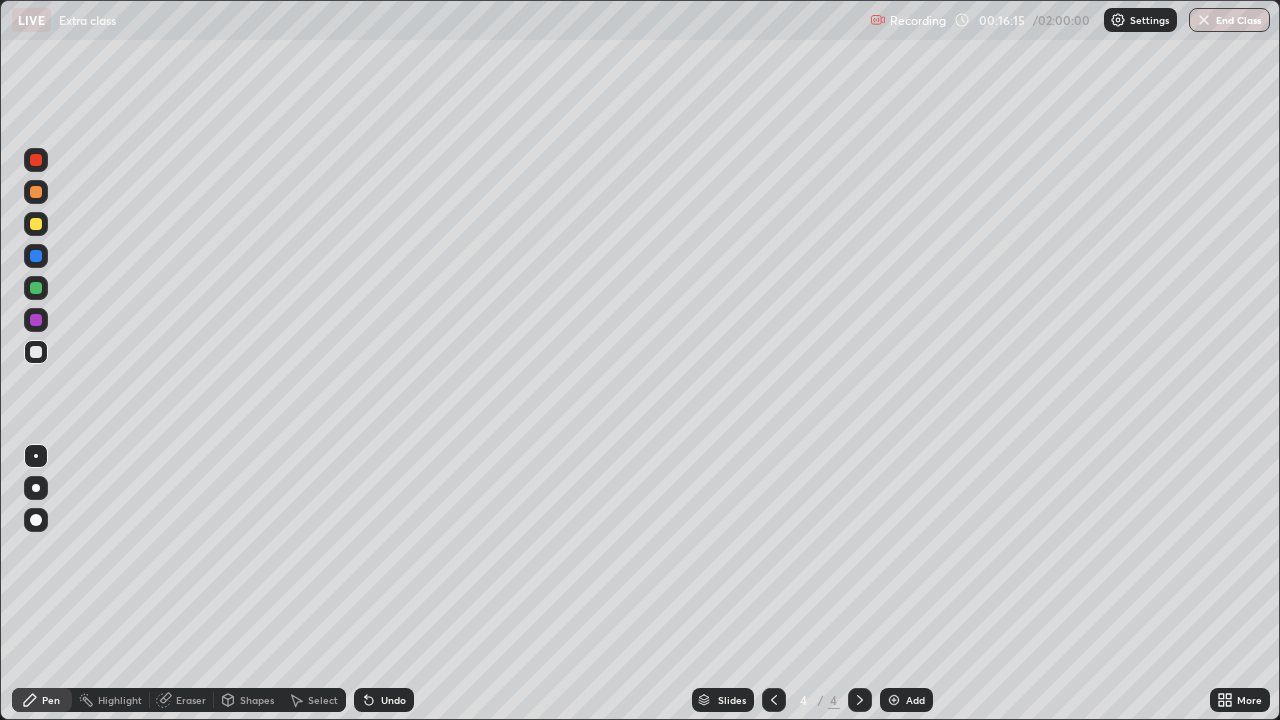 click on "Shapes" at bounding box center [248, 700] 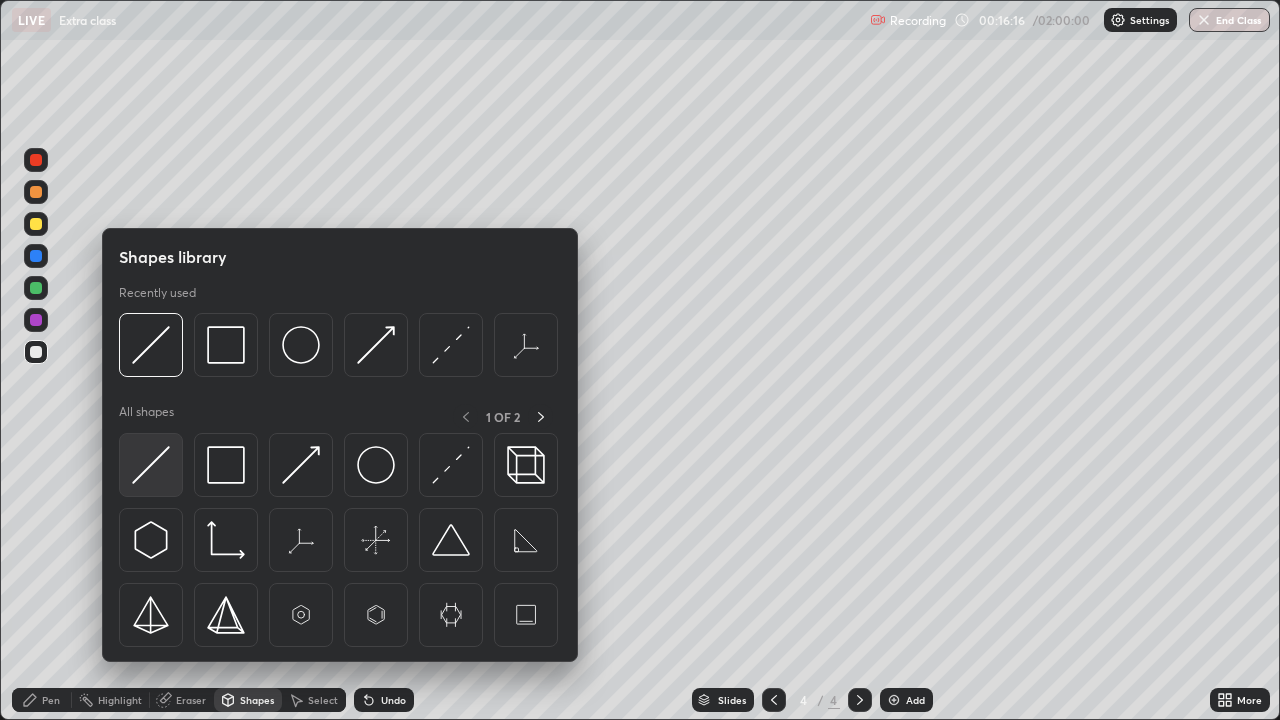 click at bounding box center (151, 465) 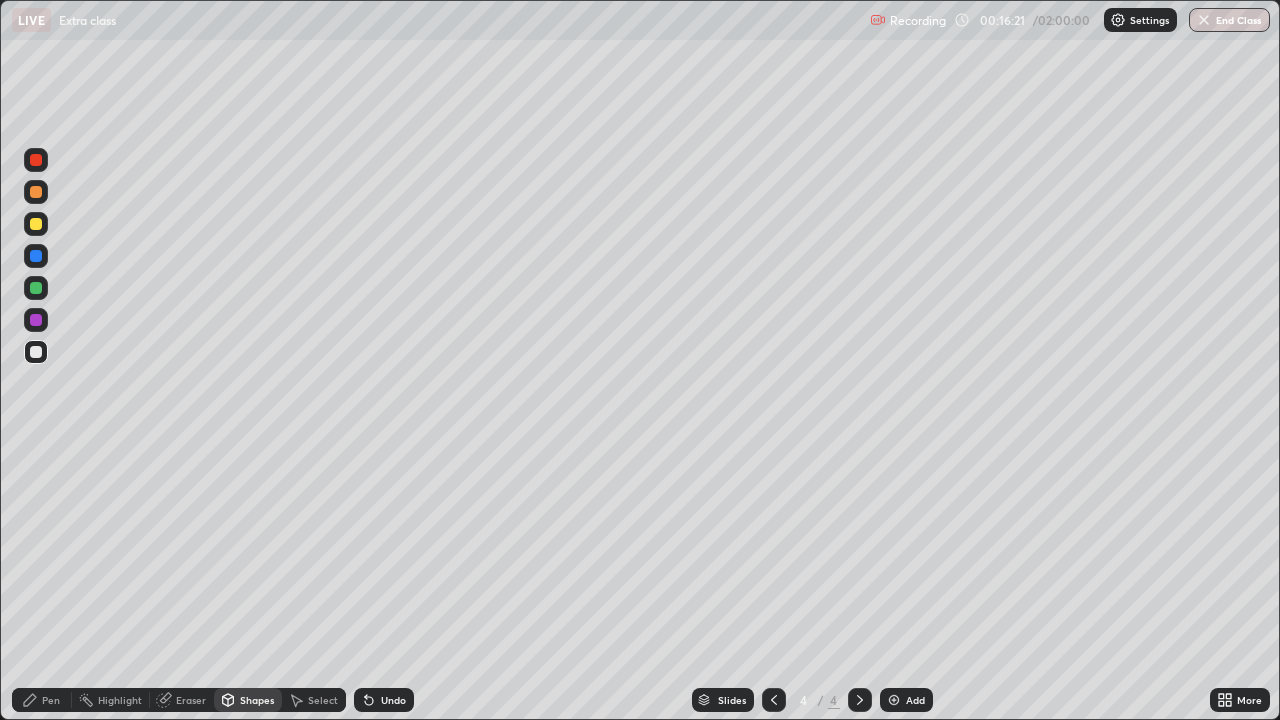click 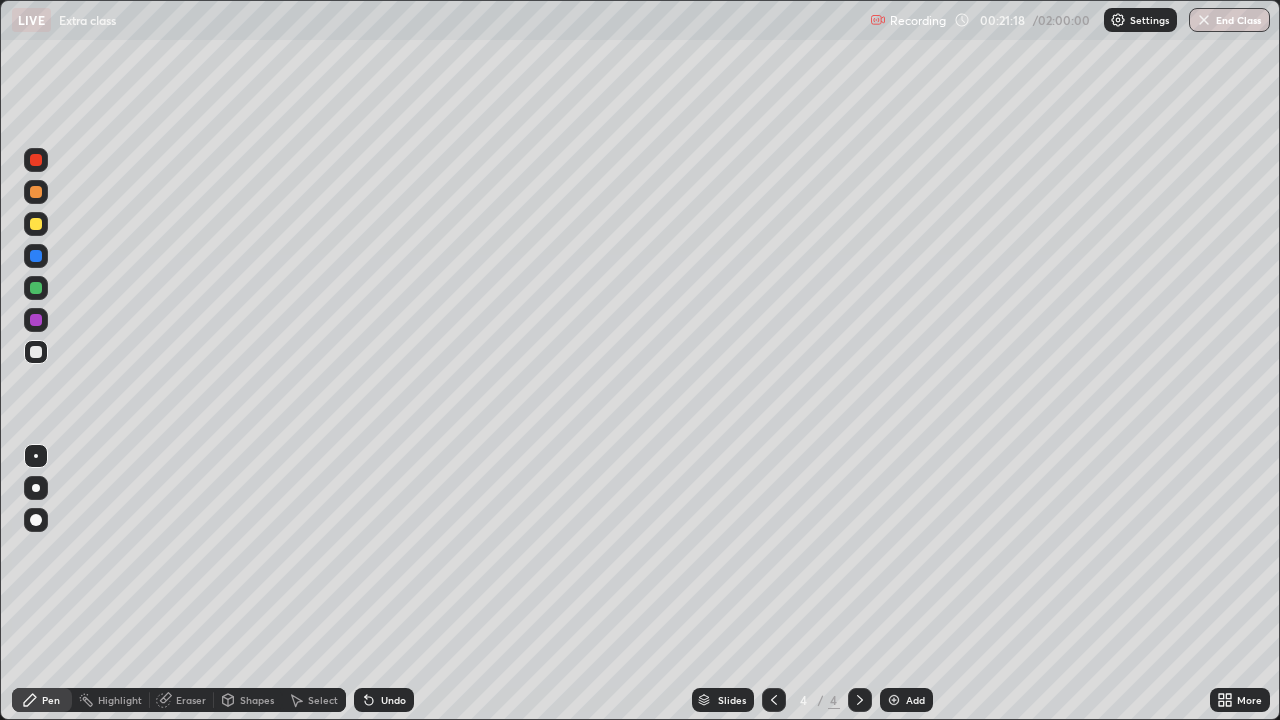 click on "Add" at bounding box center (915, 700) 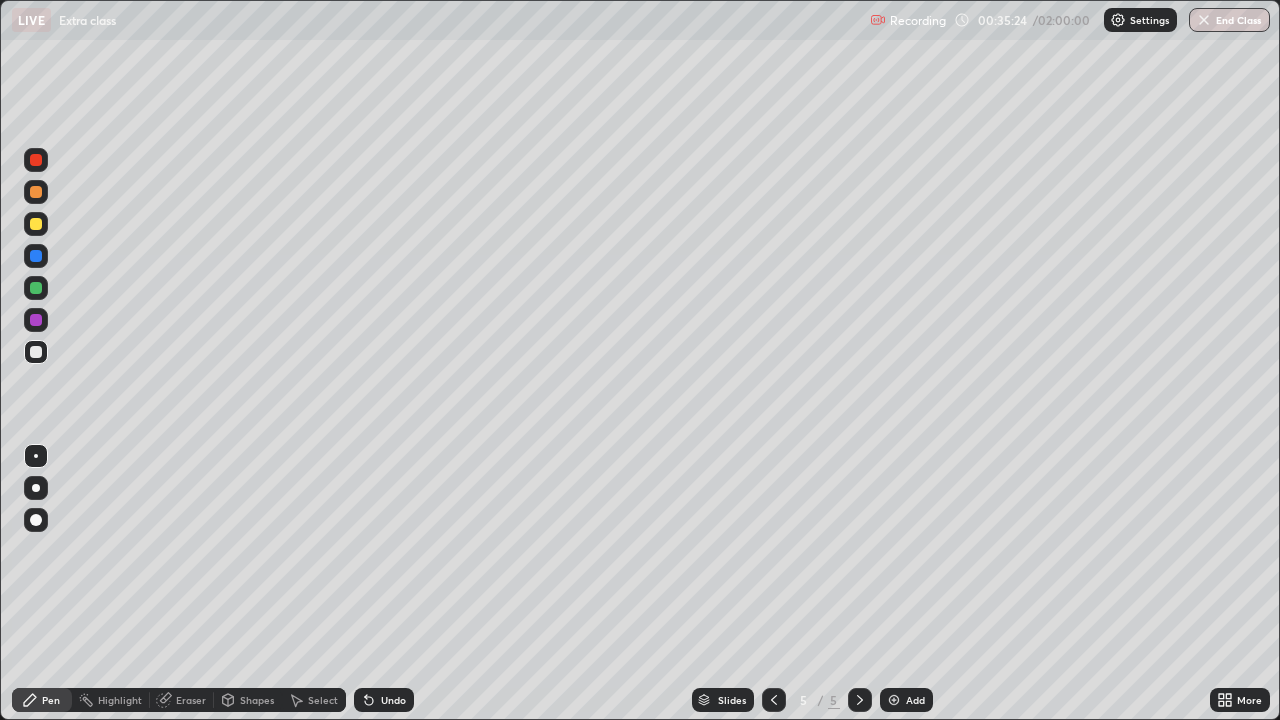 click at bounding box center [36, 224] 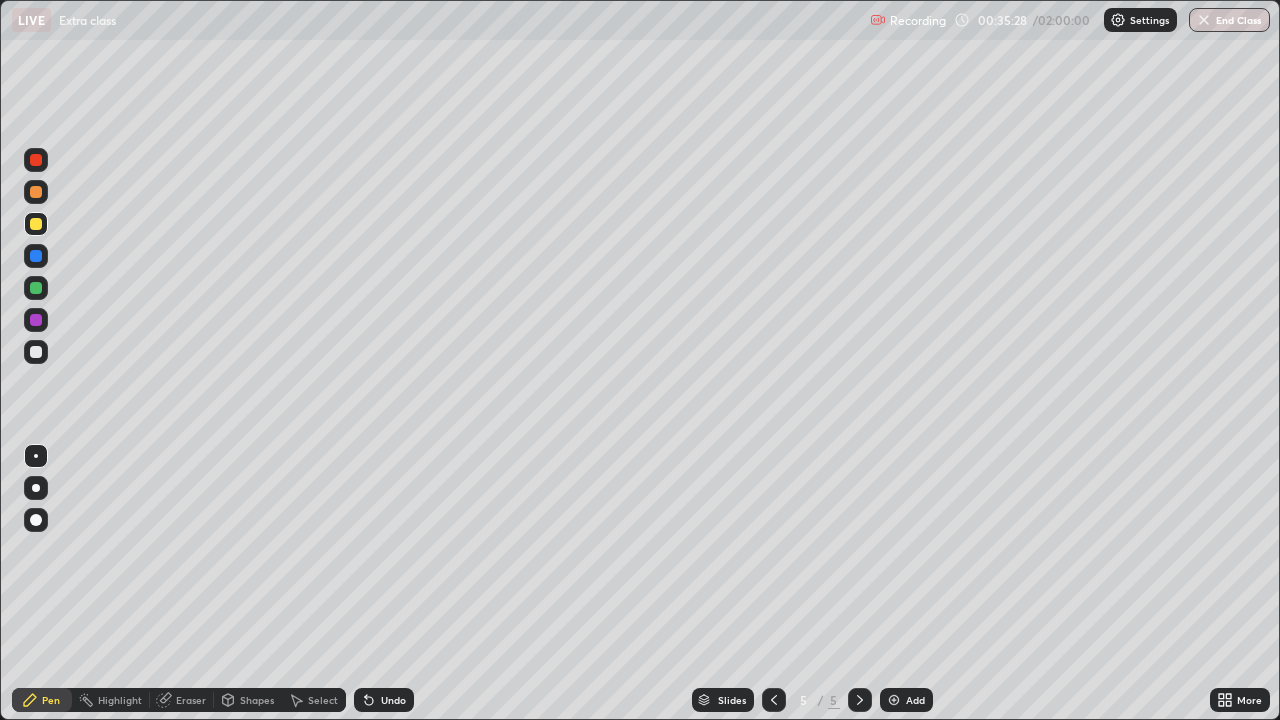 click at bounding box center [36, 352] 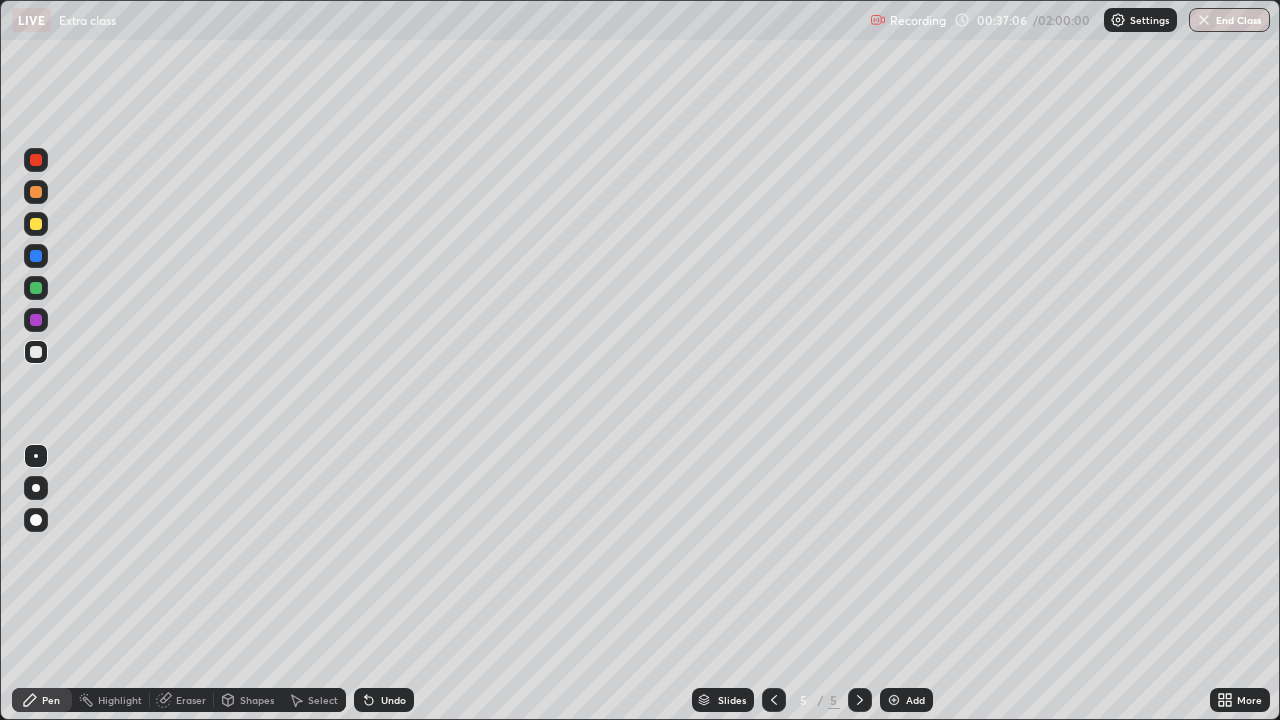 click on "Shapes" at bounding box center (257, 700) 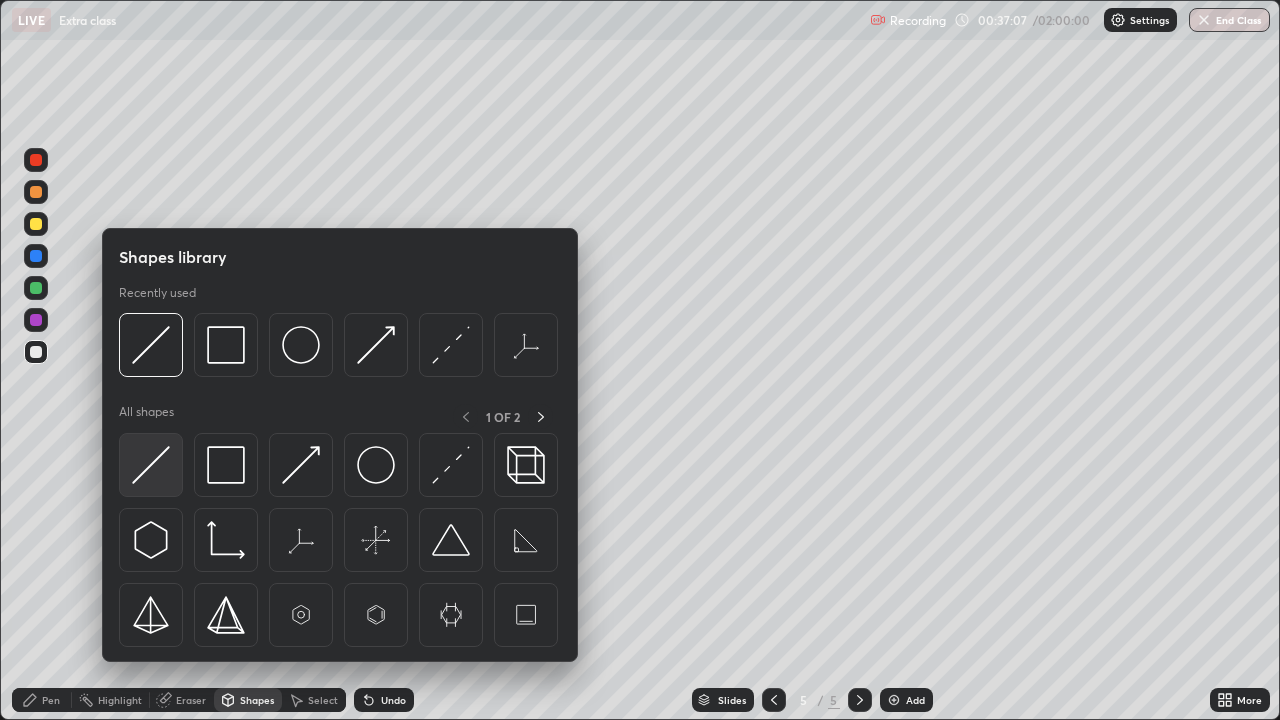 click at bounding box center [151, 465] 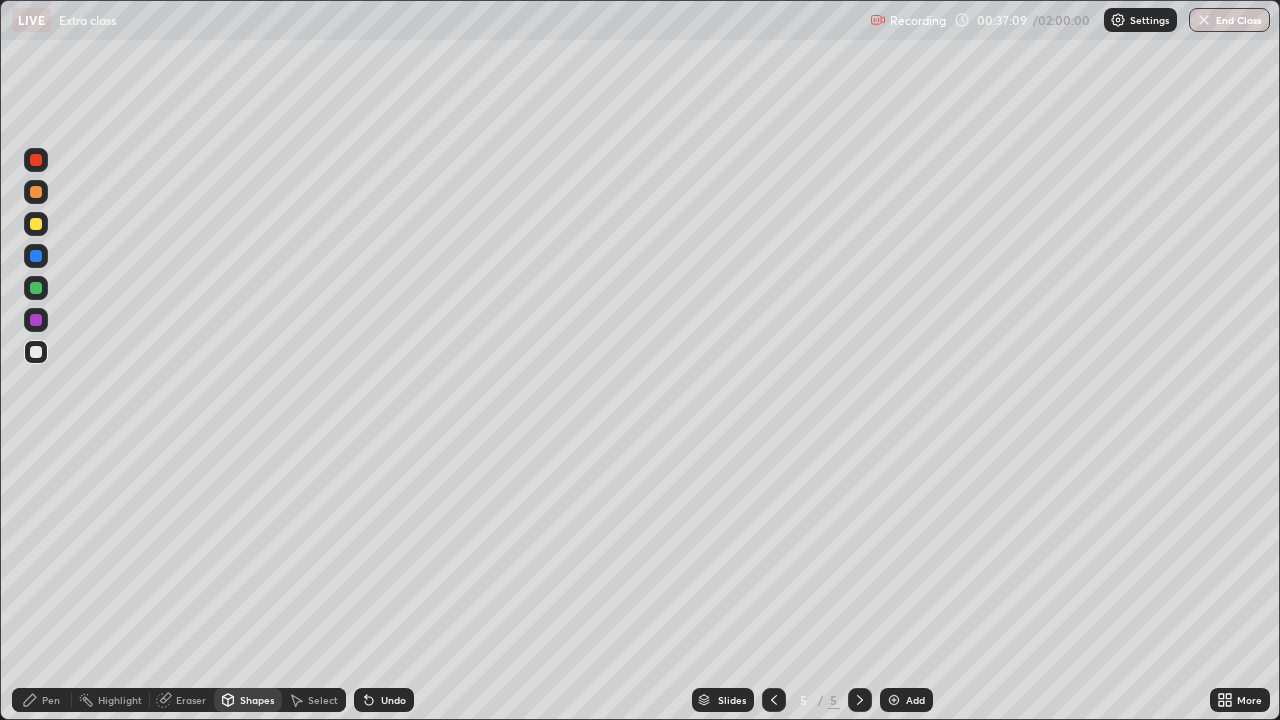 click on "Pen" at bounding box center [51, 700] 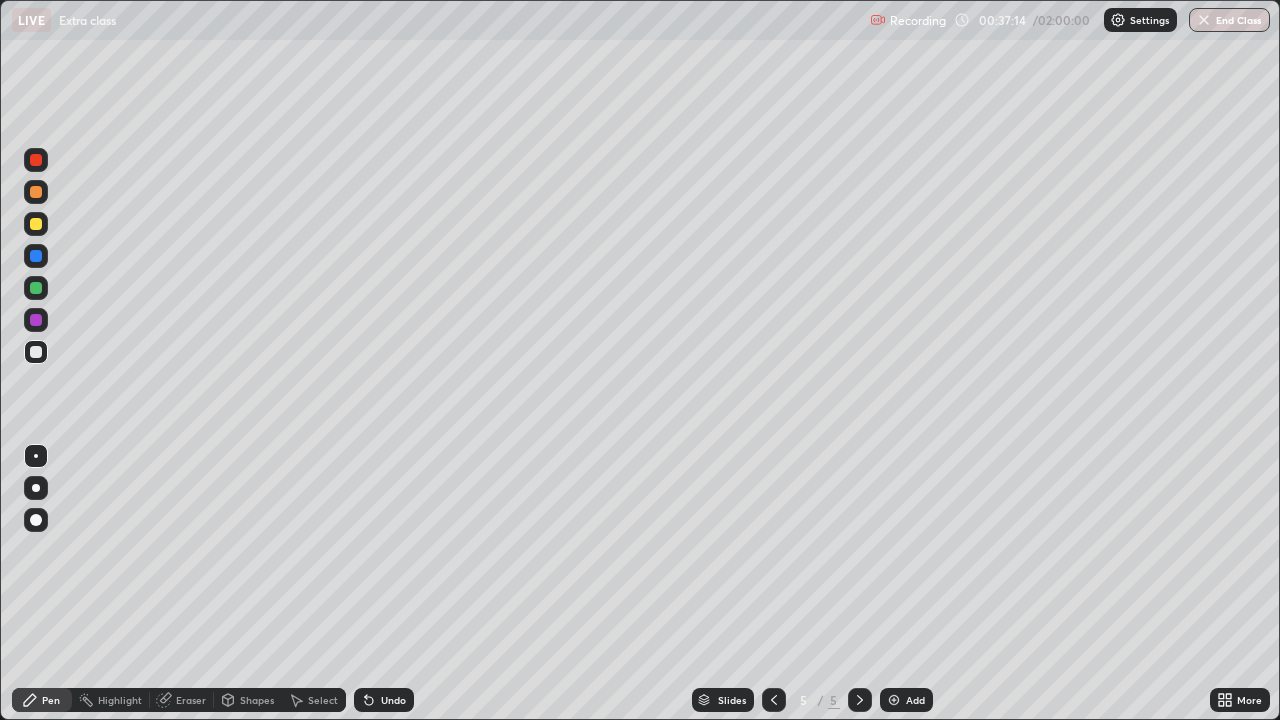 click on "Undo" at bounding box center (384, 700) 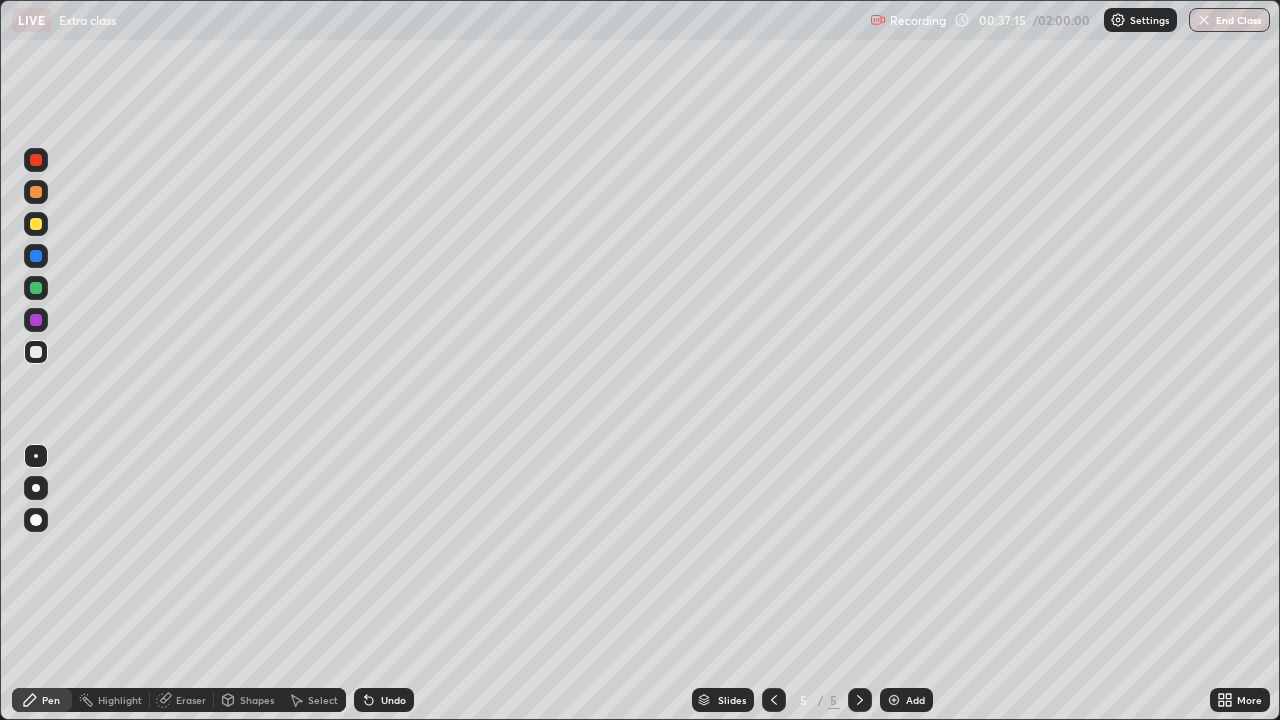 click 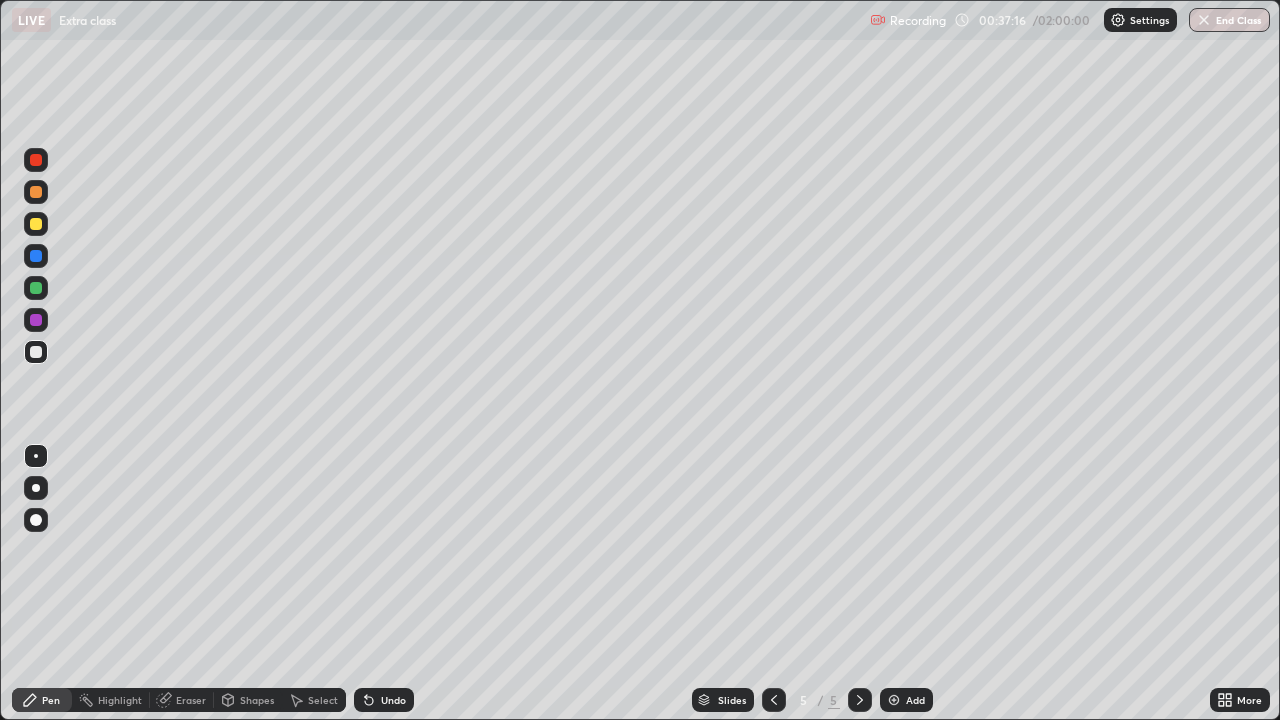 click on "Undo" at bounding box center (384, 700) 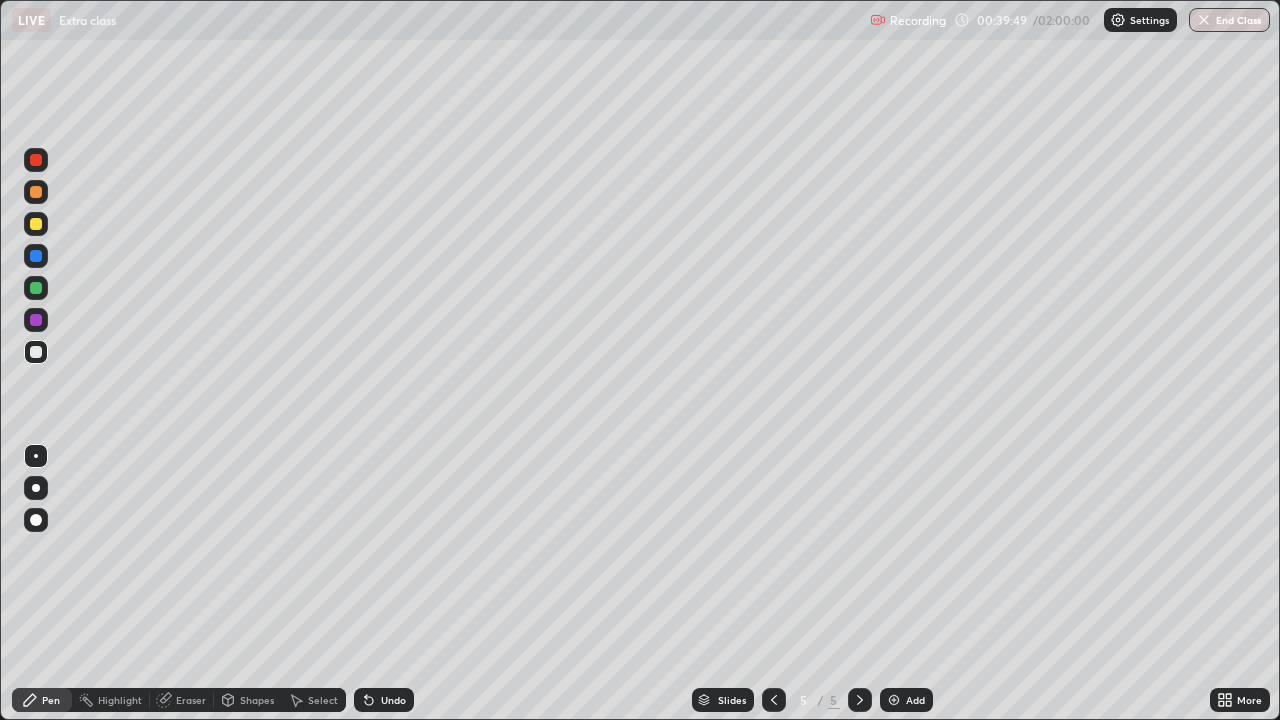 click on "Eraser" at bounding box center [182, 700] 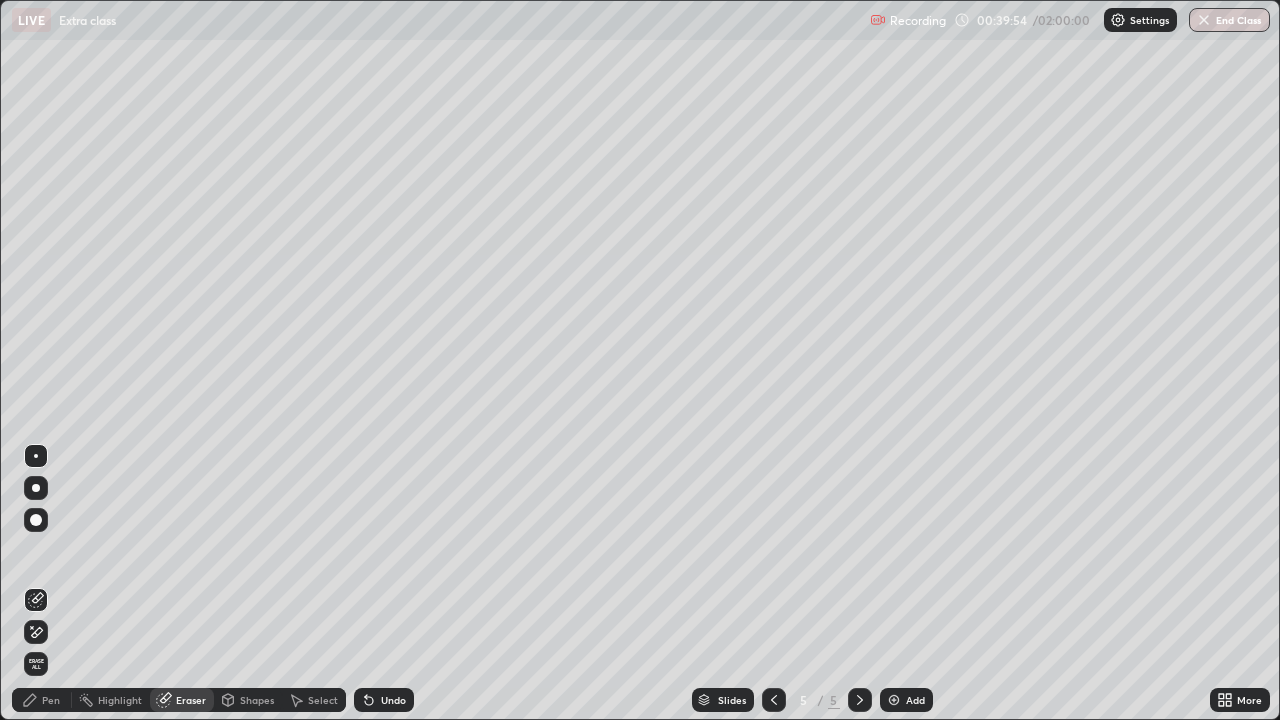 click on "Pen" at bounding box center (42, 700) 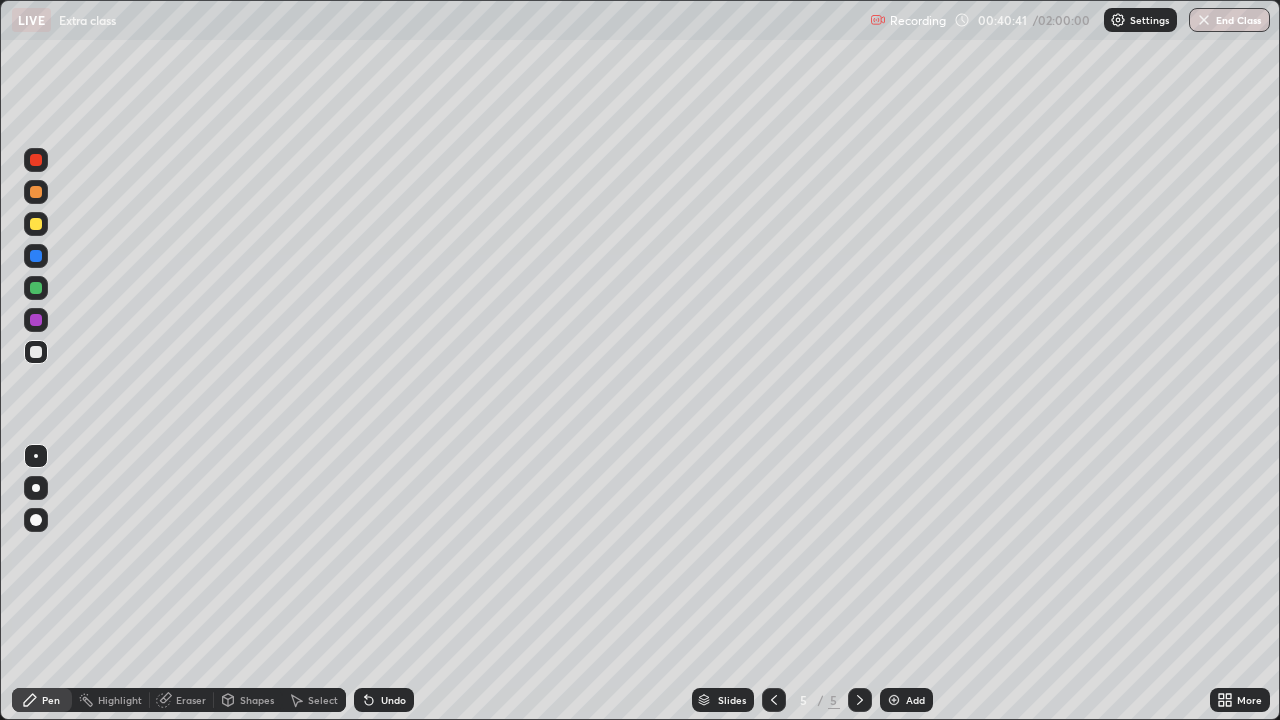 click on "Shapes" at bounding box center [257, 700] 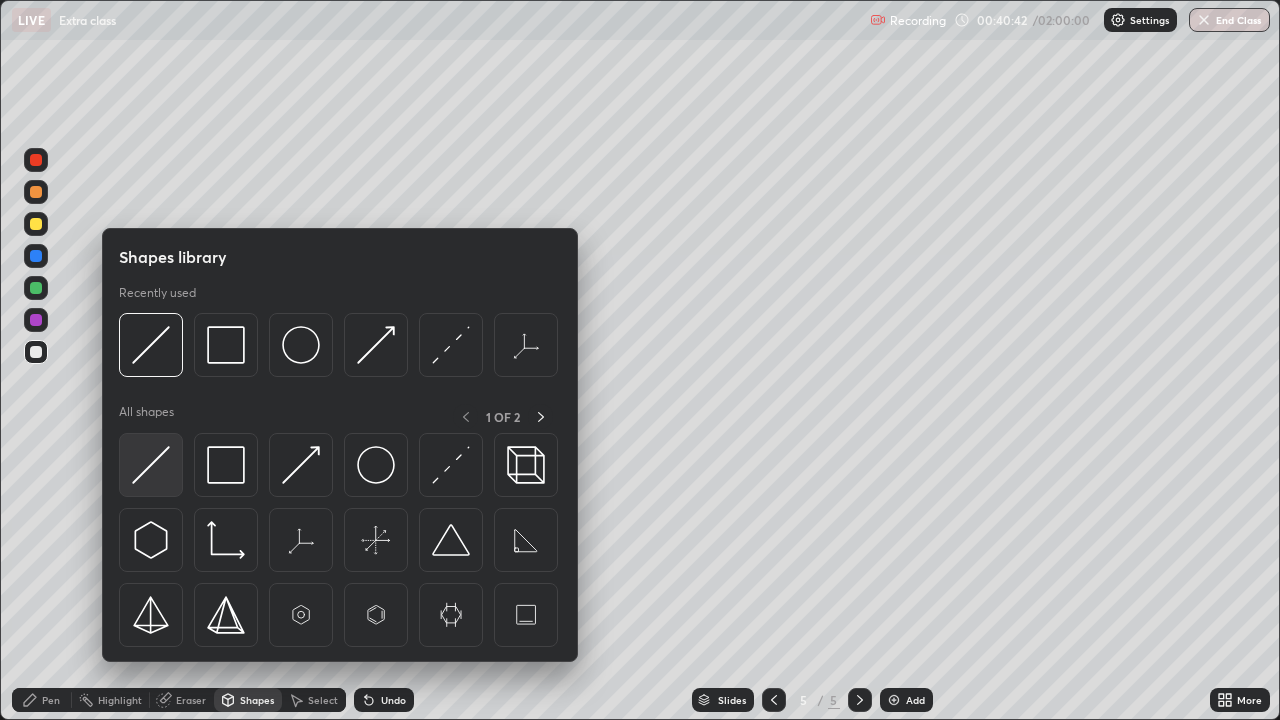 click at bounding box center [151, 465] 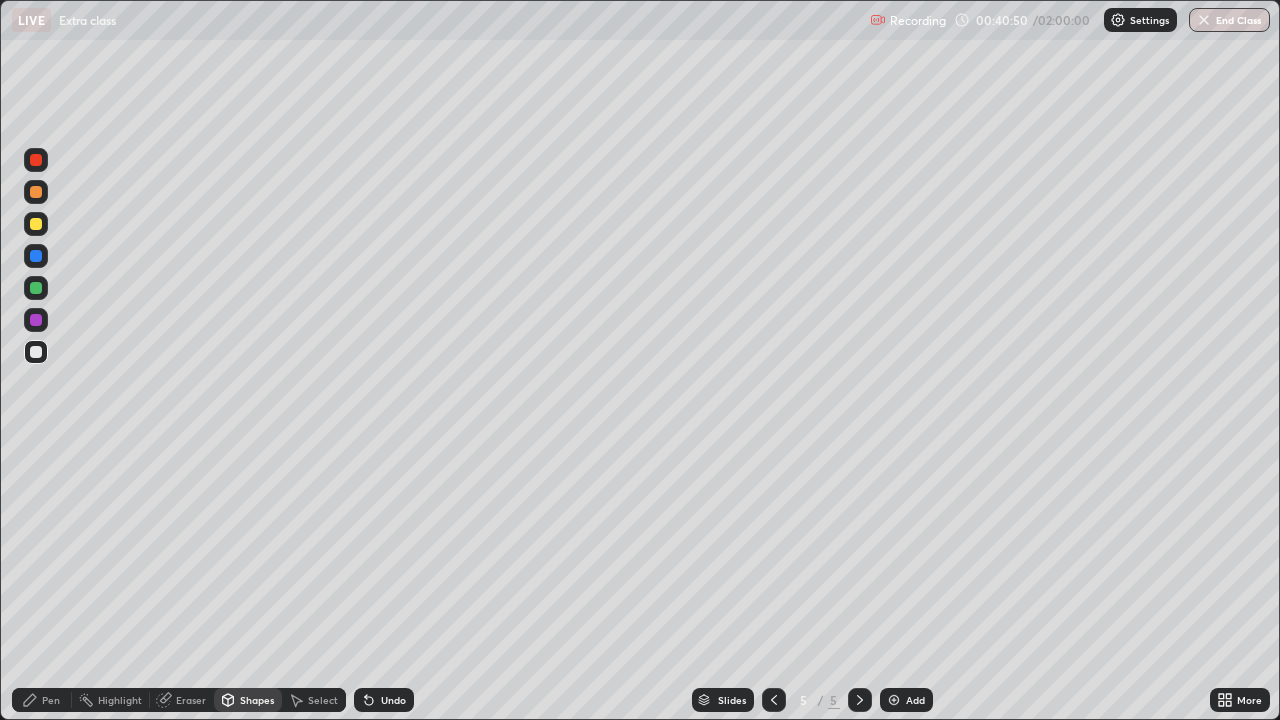 click on "Pen" at bounding box center [42, 700] 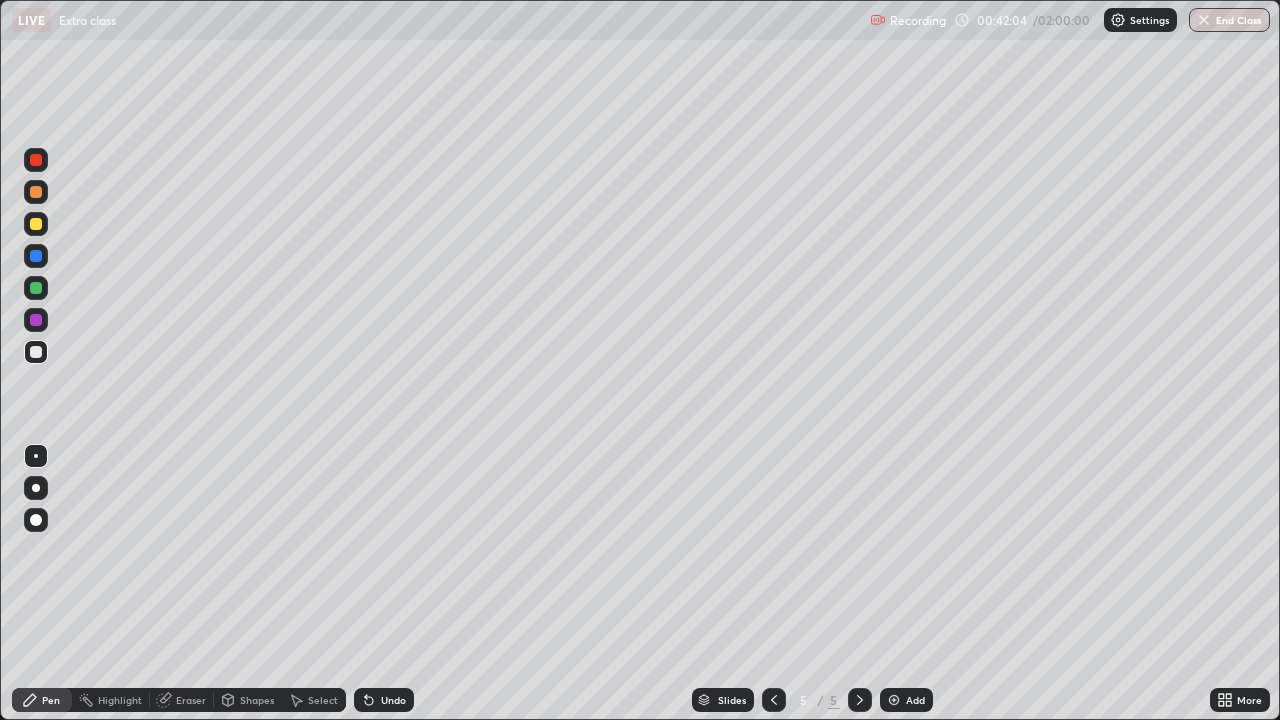 click on "Shapes" at bounding box center [248, 700] 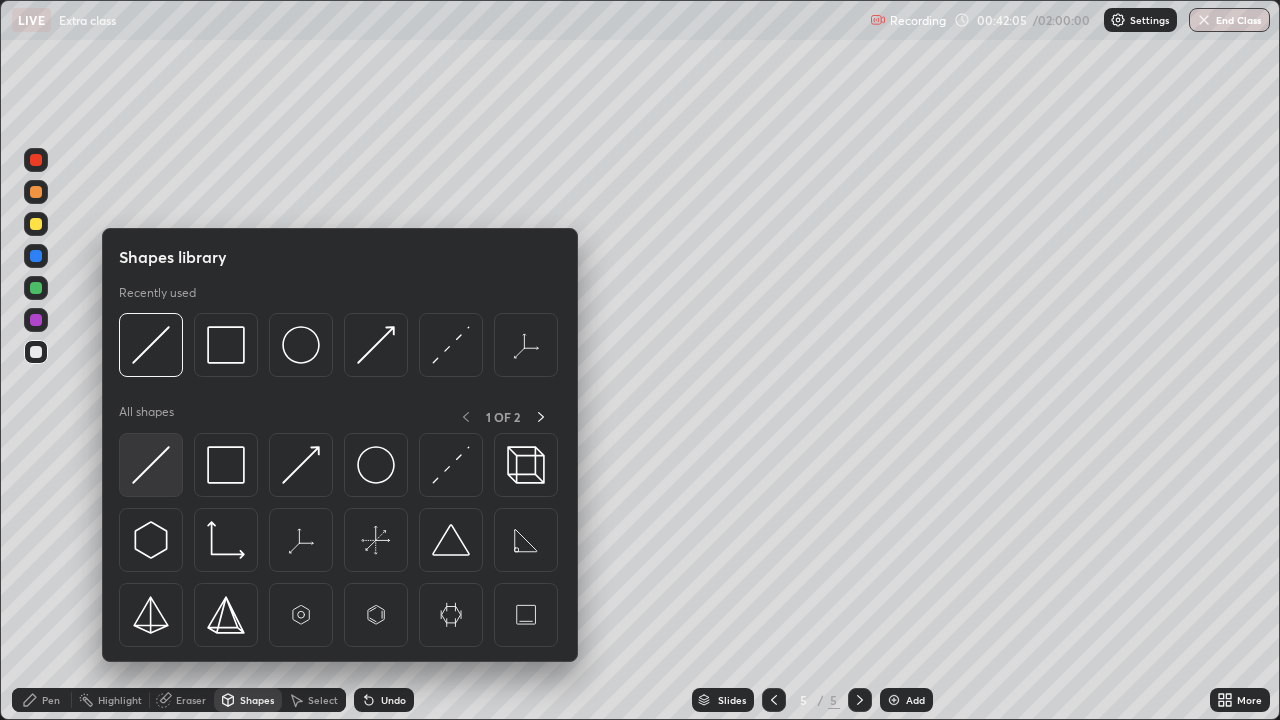click at bounding box center [151, 465] 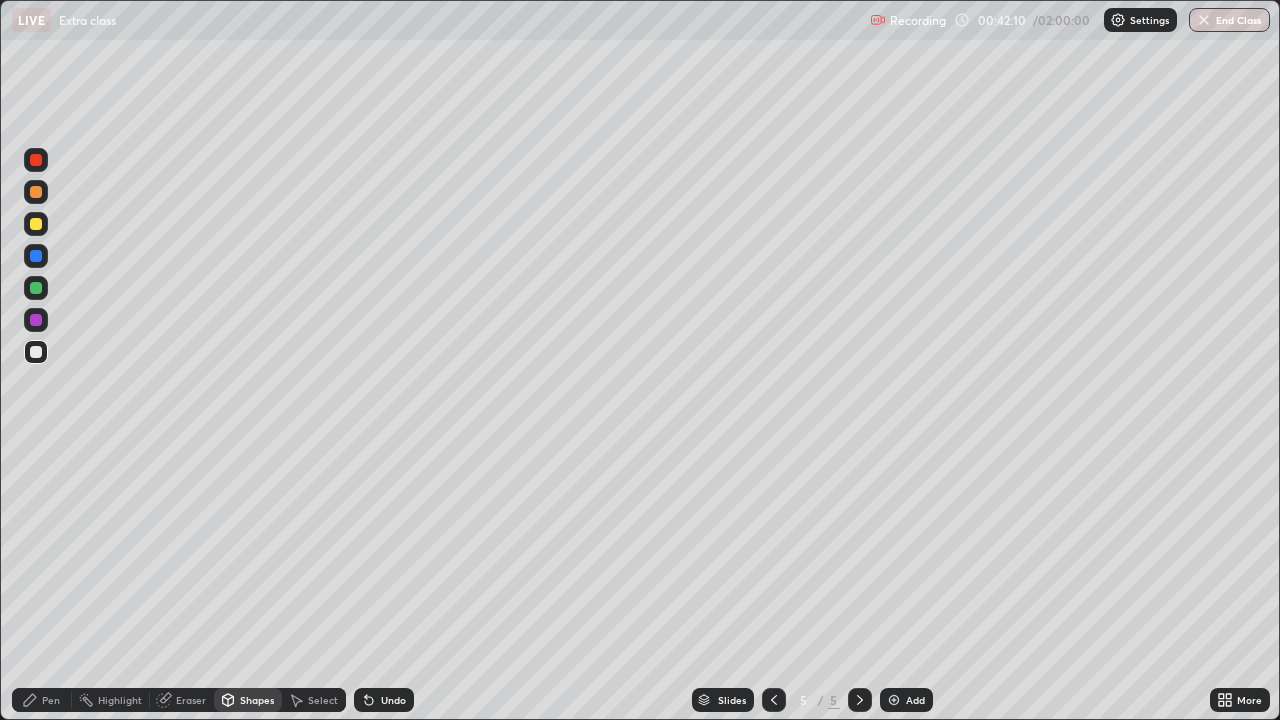 click 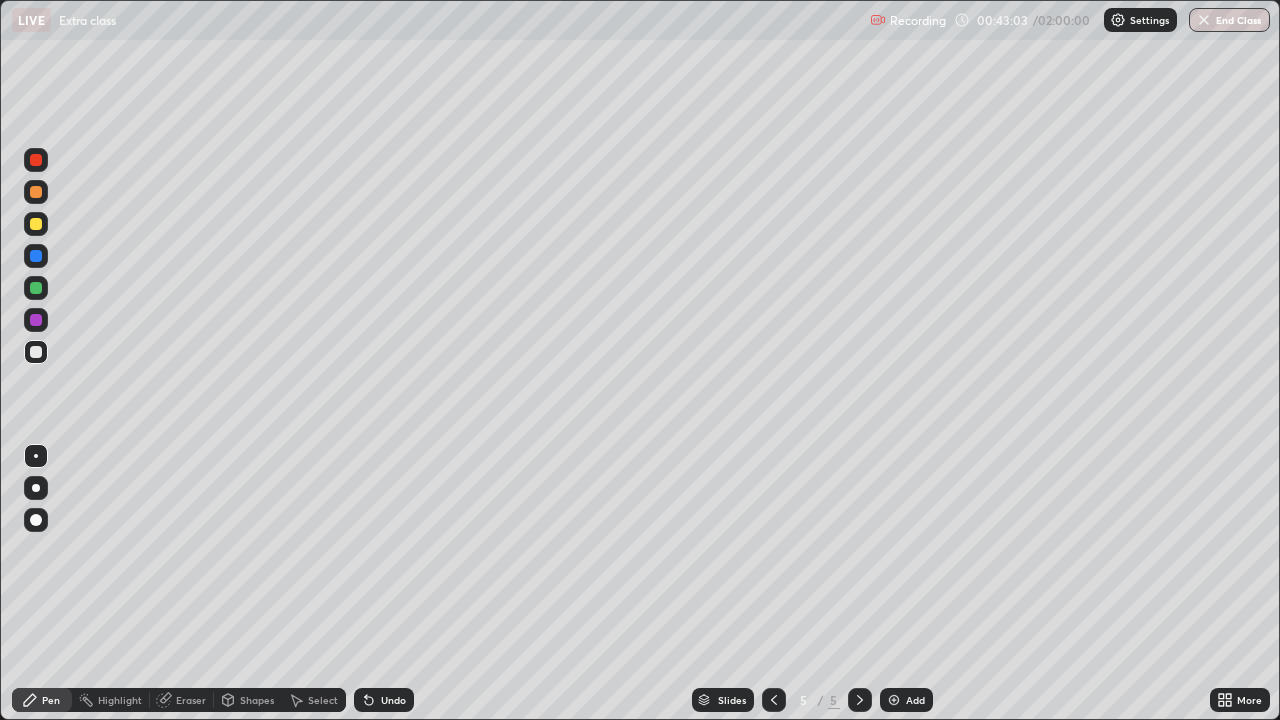 click on "Shapes" at bounding box center (257, 700) 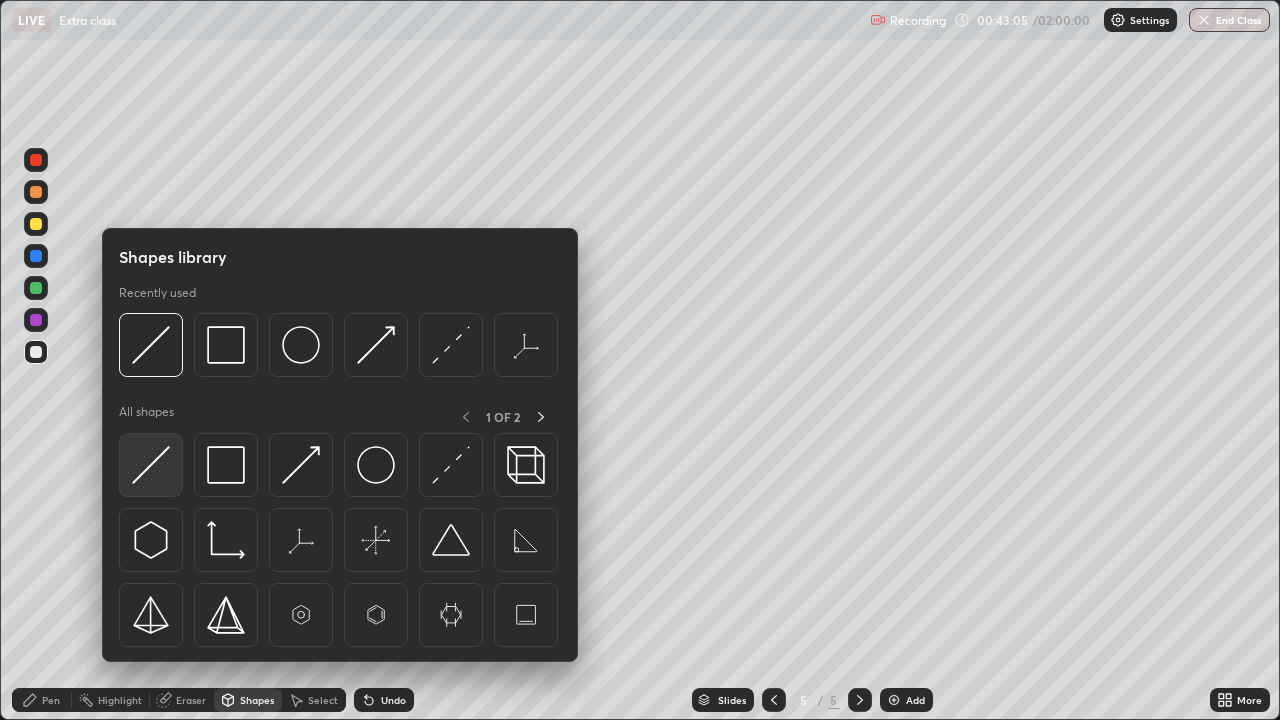 click at bounding box center (151, 465) 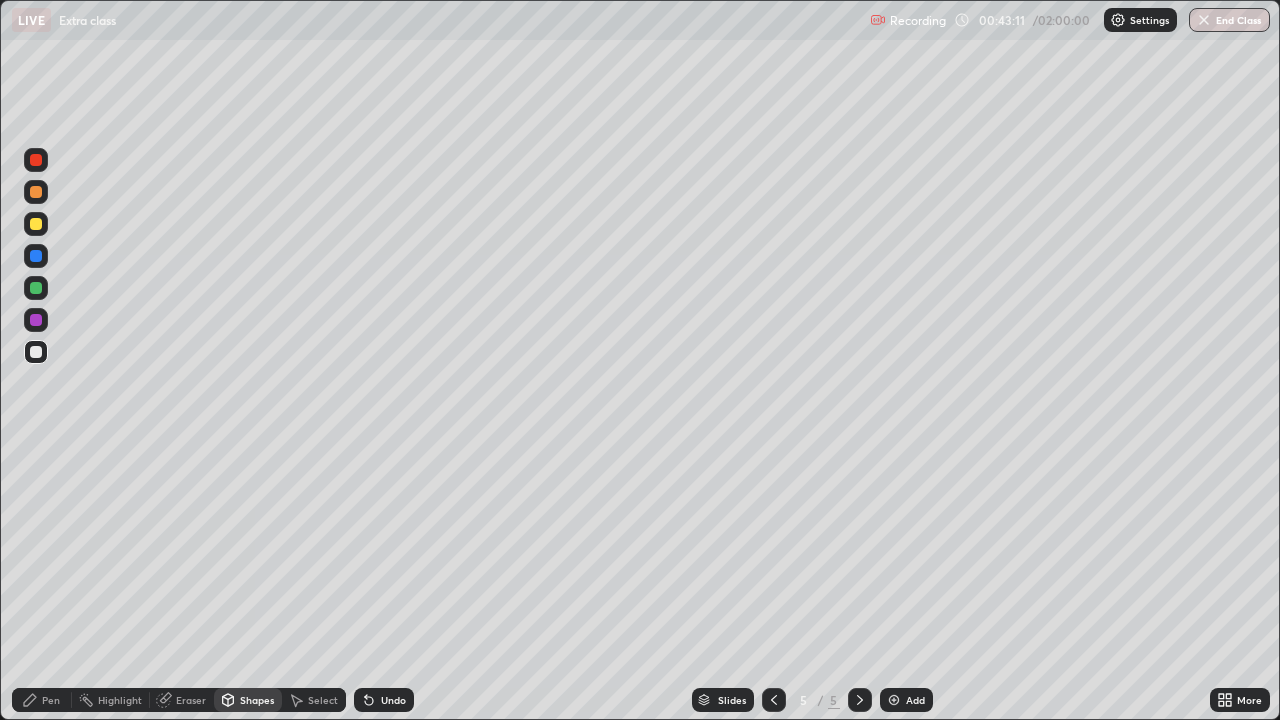 click on "Pen" at bounding box center [51, 700] 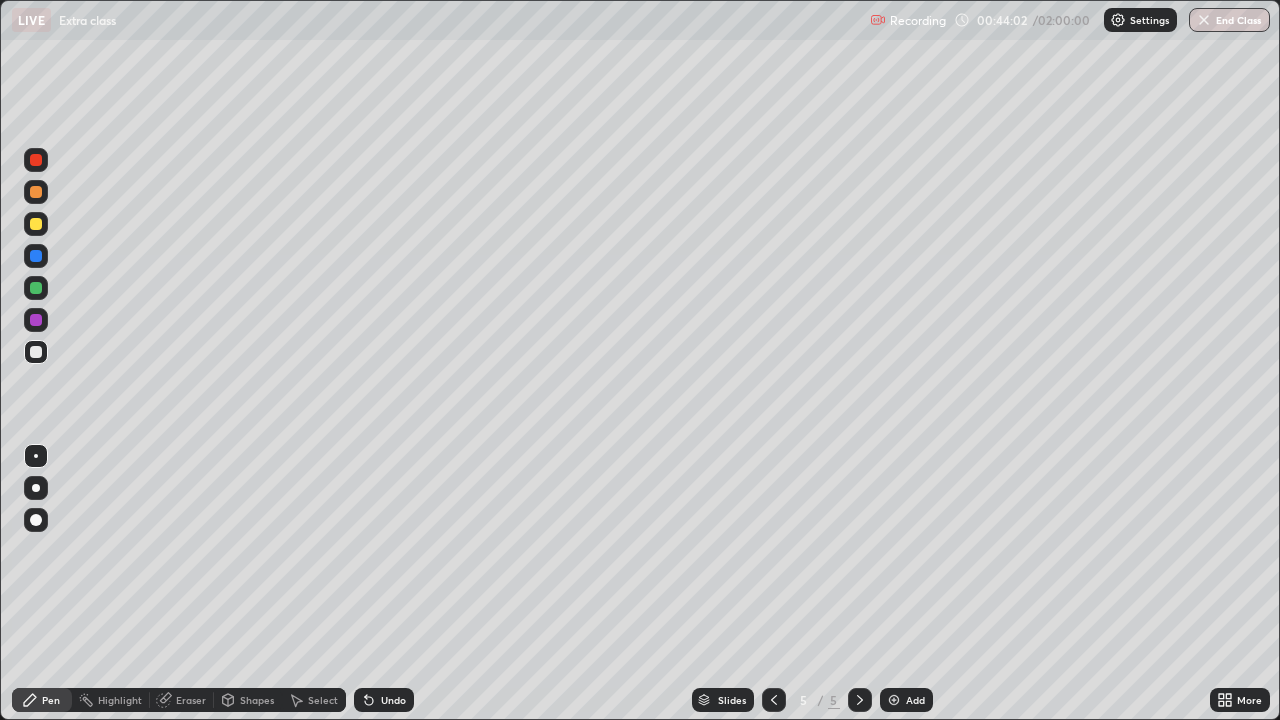click on "Shapes" at bounding box center [257, 700] 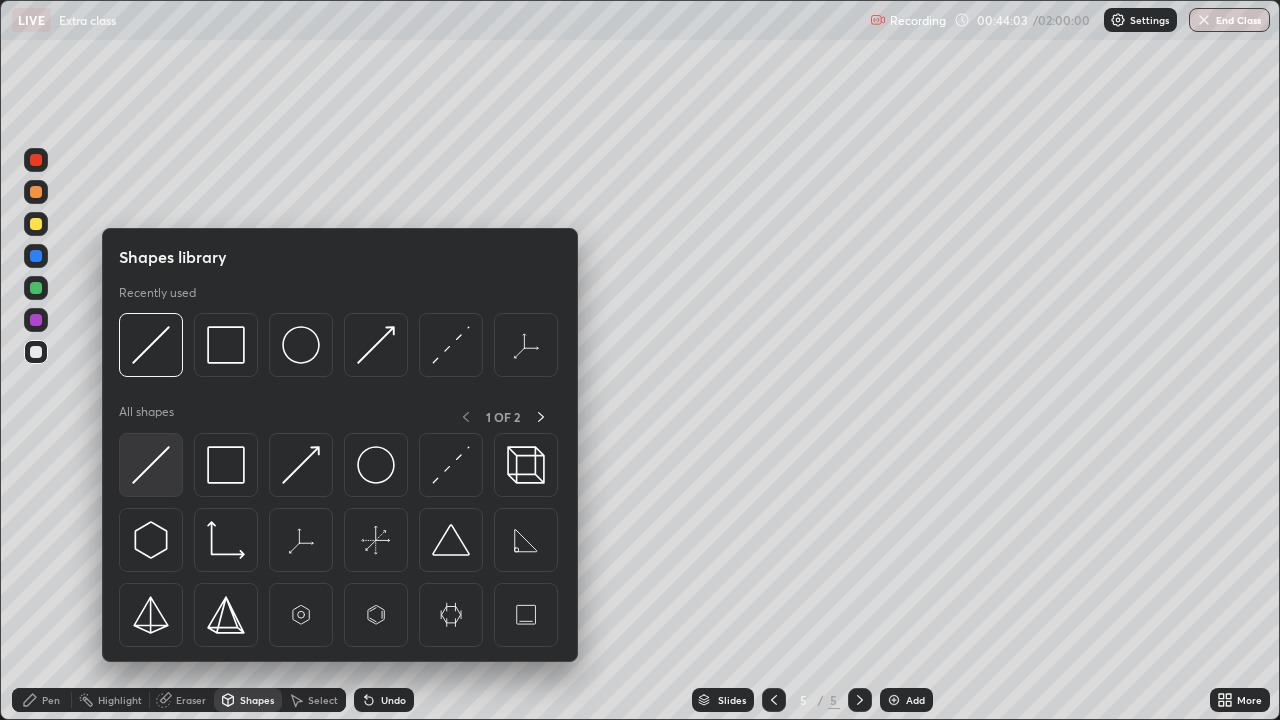 click at bounding box center [151, 465] 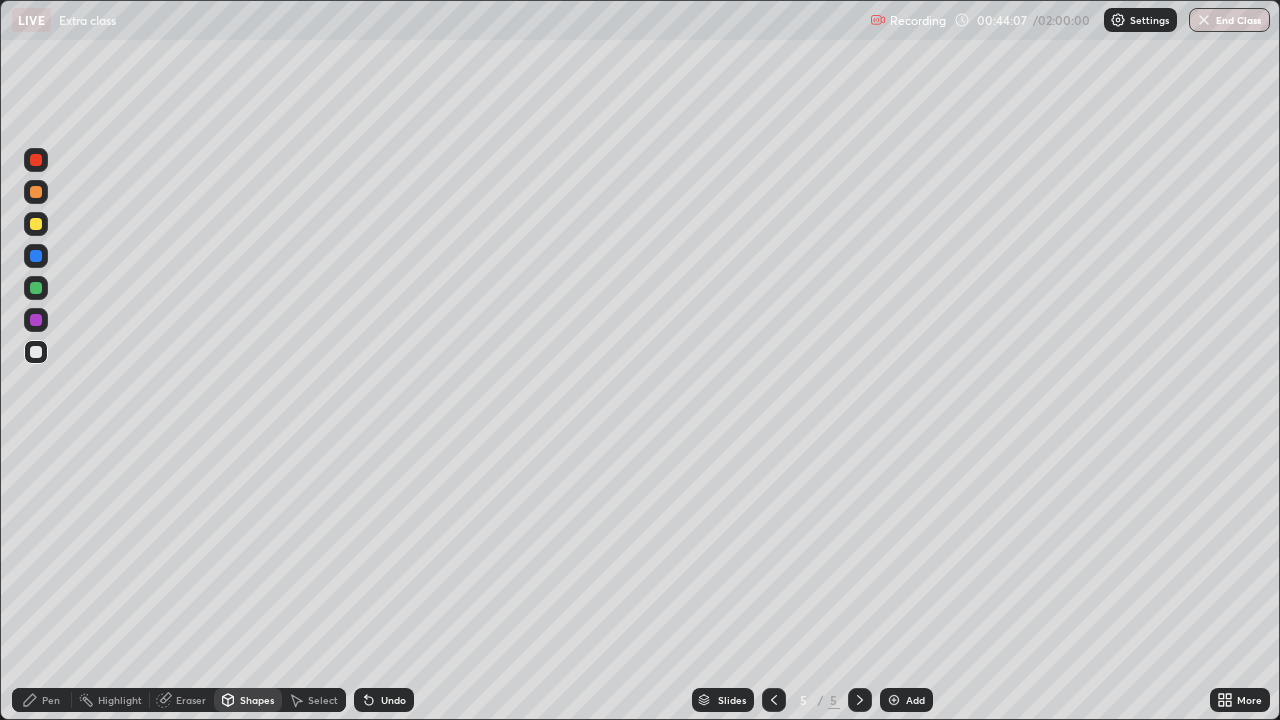 click on "Pen" at bounding box center (51, 700) 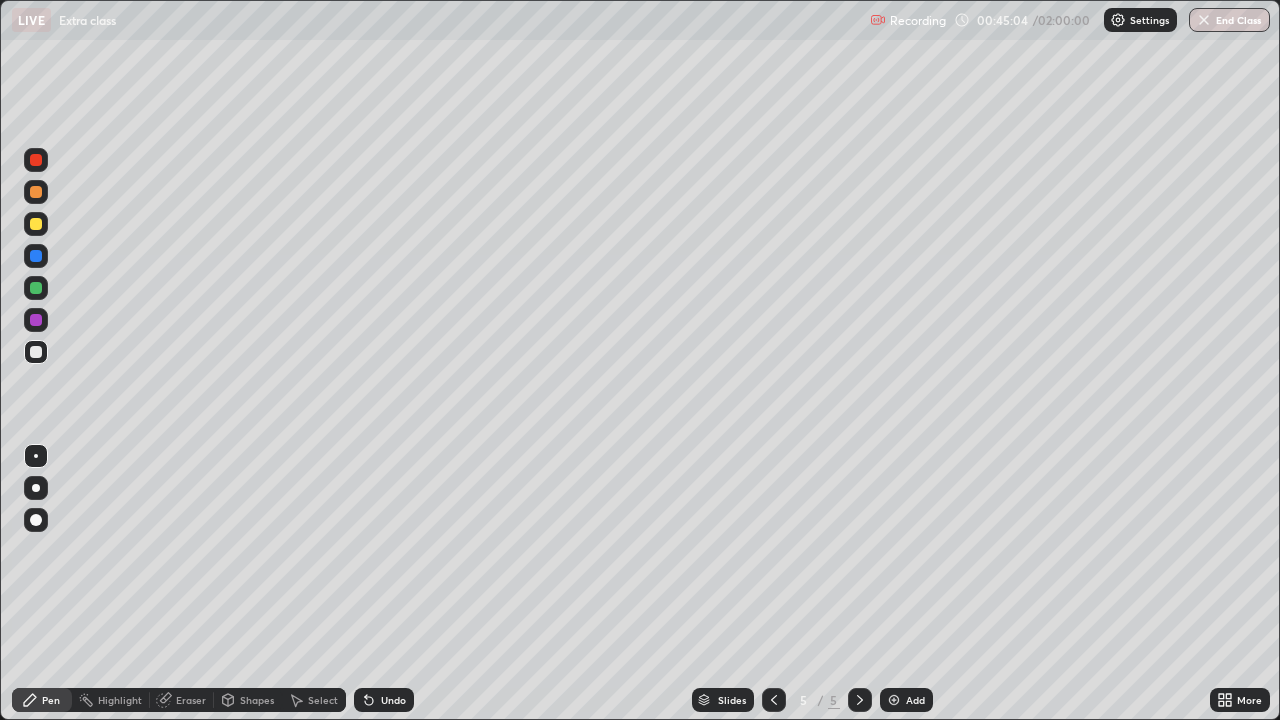 click on "Undo" at bounding box center [384, 700] 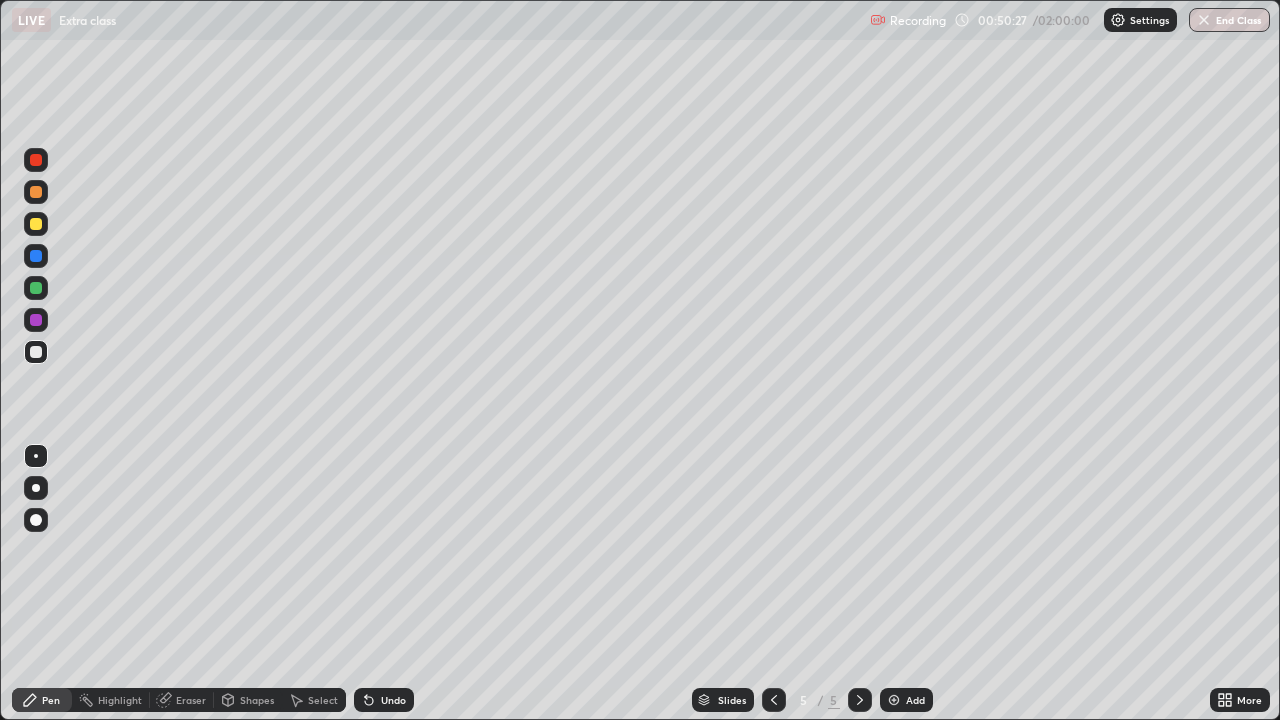 click on "Undo" at bounding box center (384, 700) 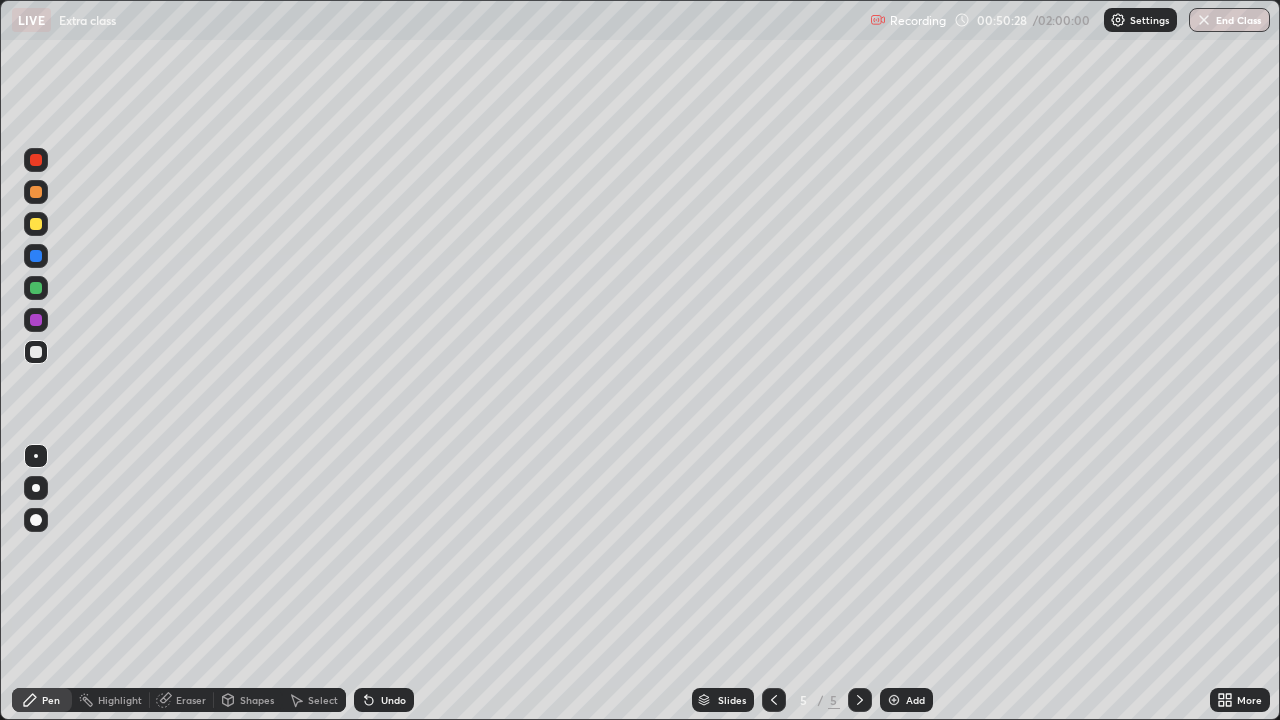 click on "Undo" at bounding box center [393, 700] 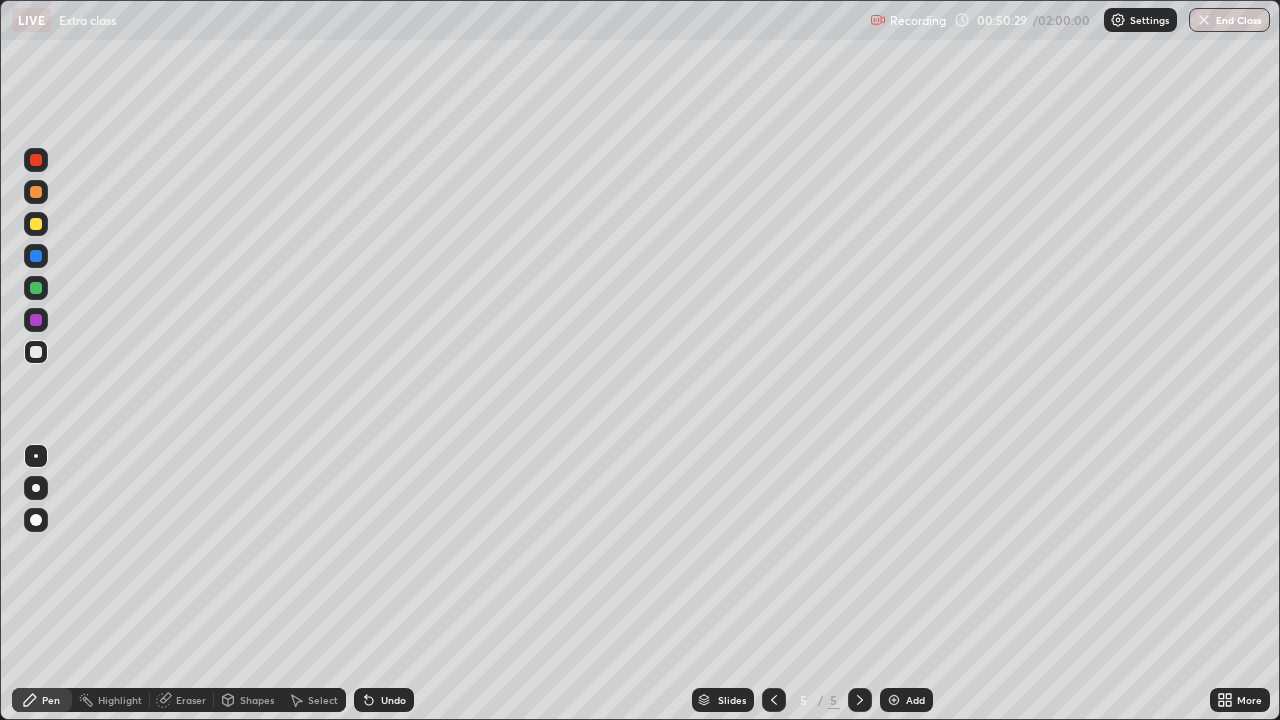click on "Undo" at bounding box center (380, 700) 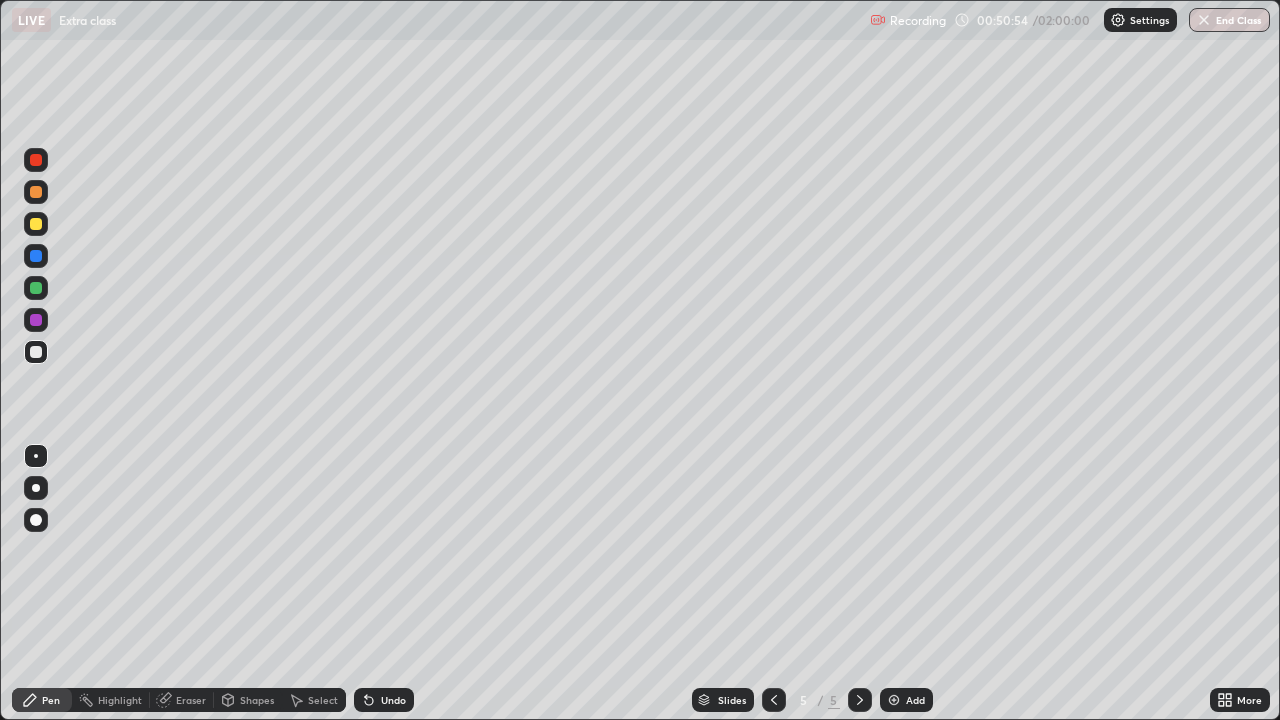 click on "Select" at bounding box center (323, 700) 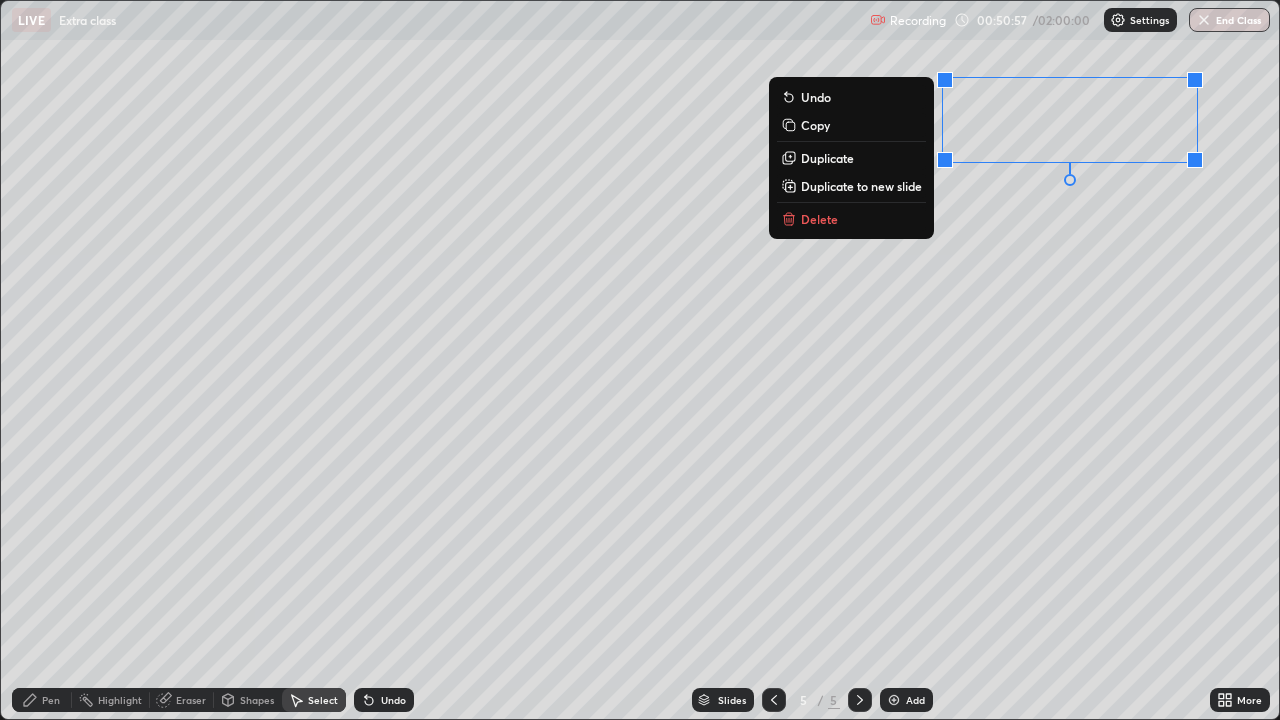 click on "Delete" at bounding box center [851, 219] 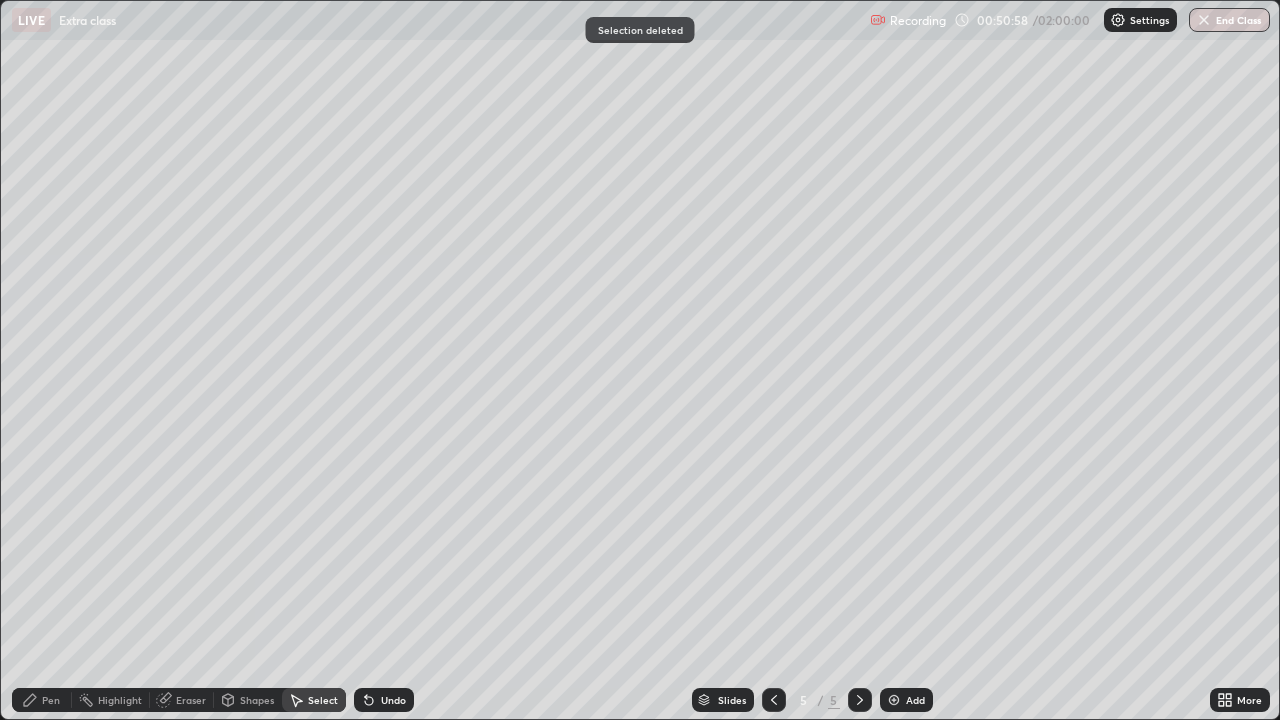 click on "Pen" at bounding box center [51, 700] 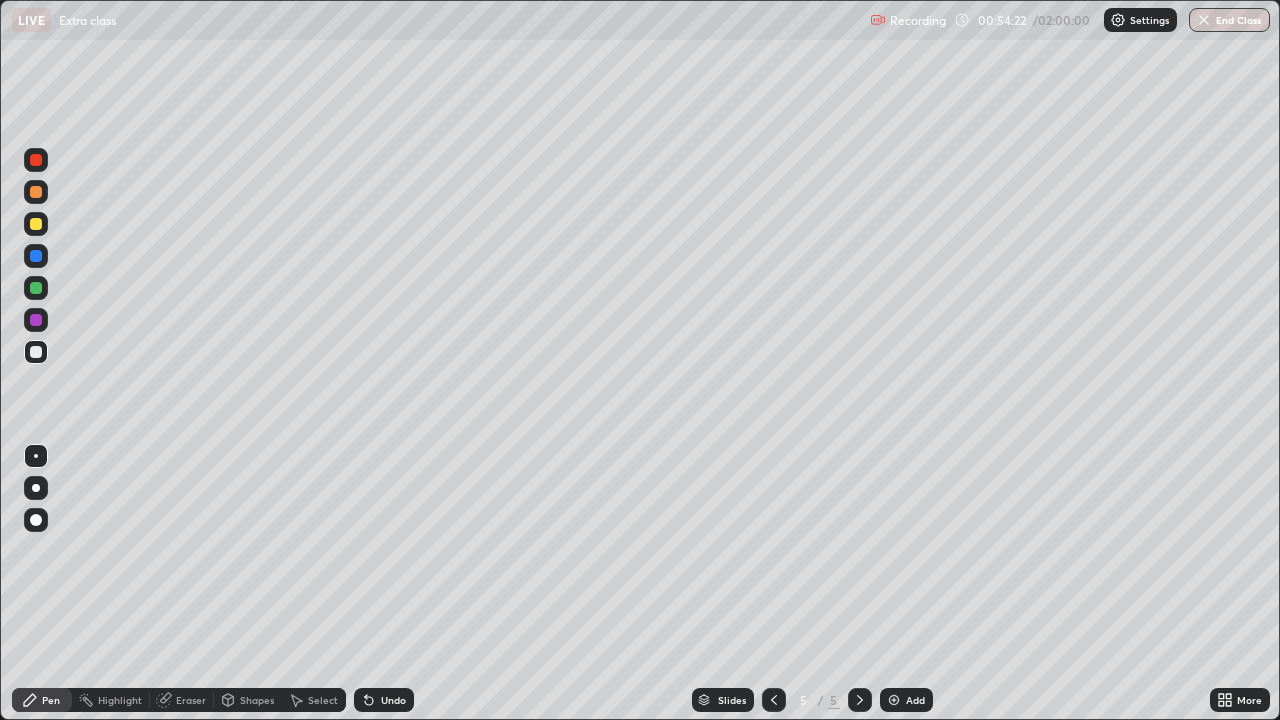click at bounding box center [894, 700] 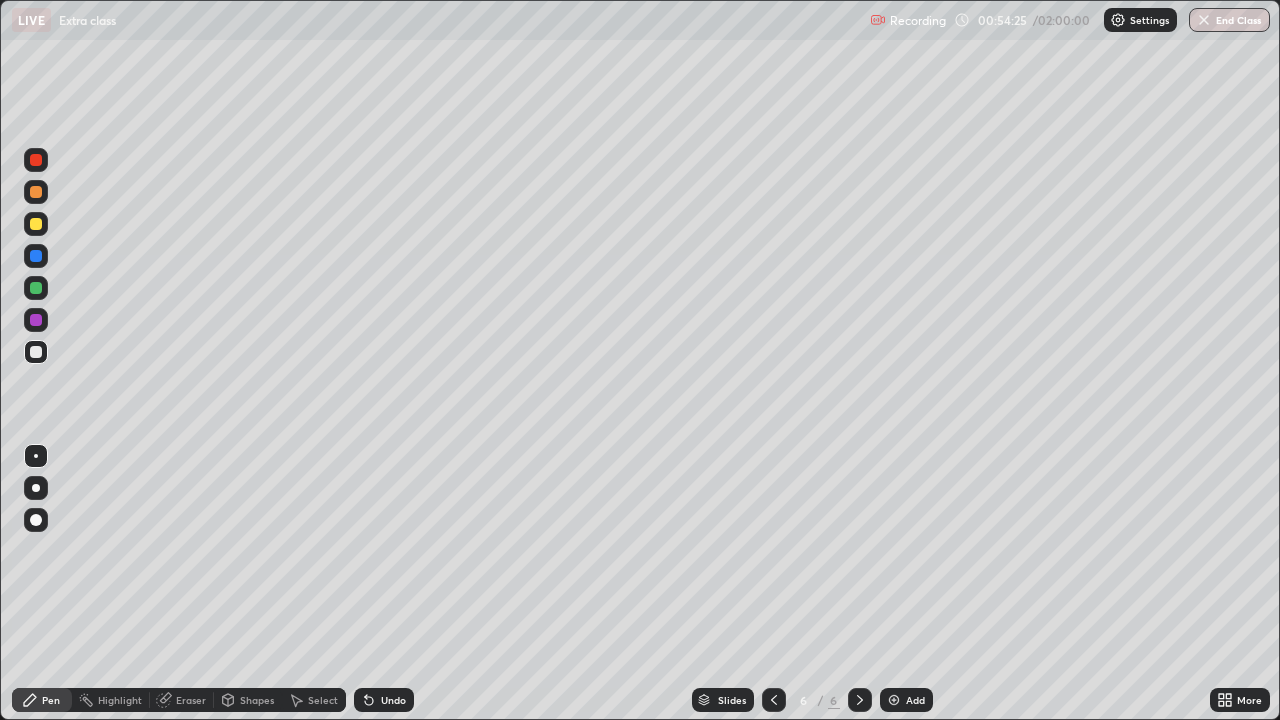 click at bounding box center (36, 224) 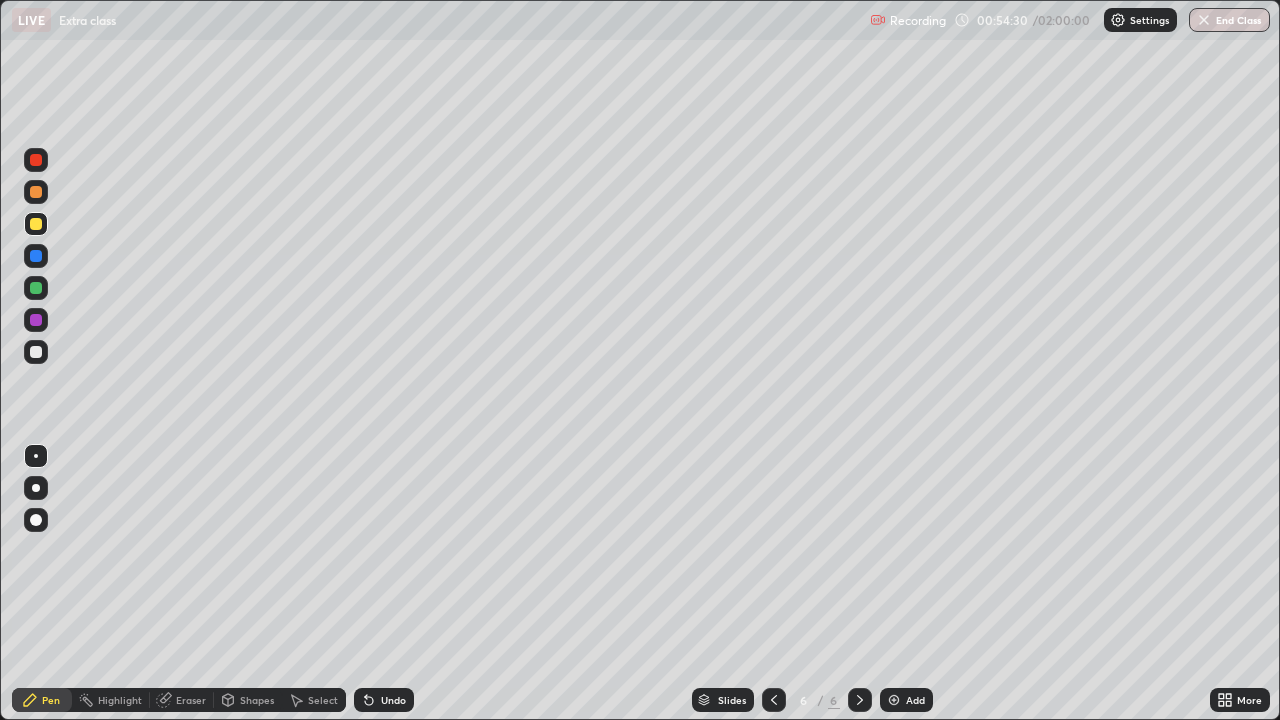 click at bounding box center (36, 352) 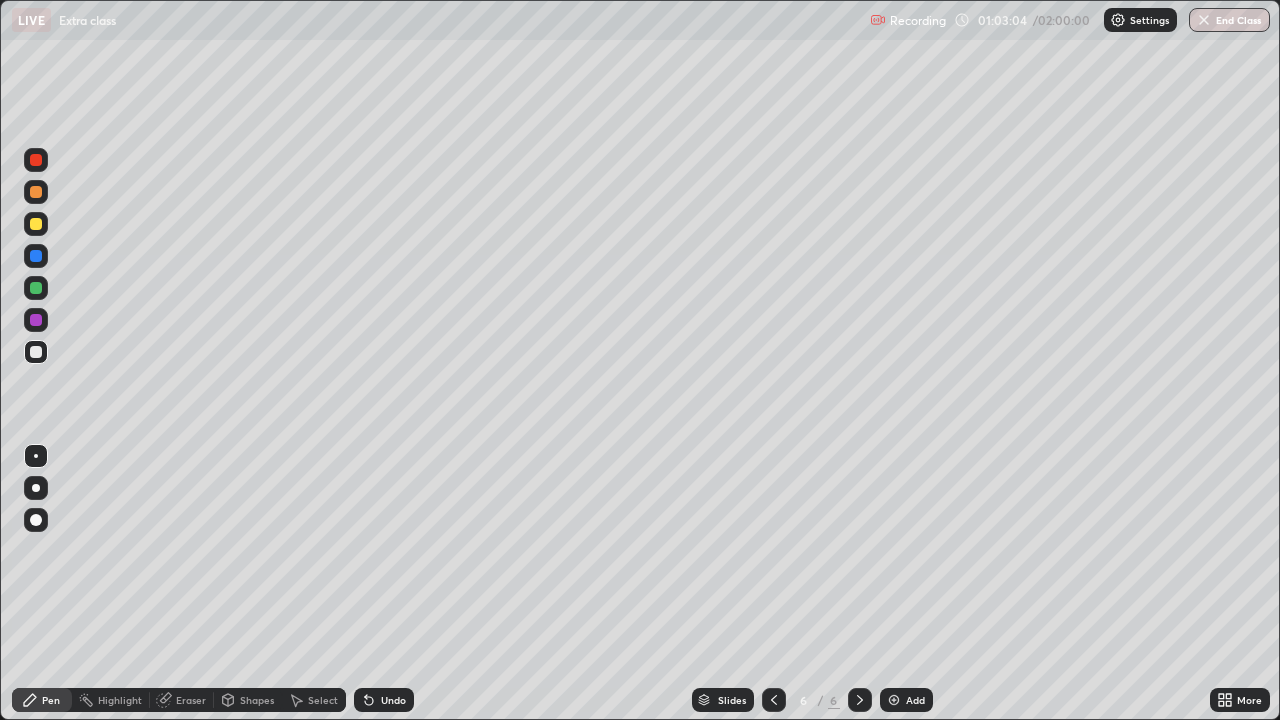 click on "Undo" at bounding box center (384, 700) 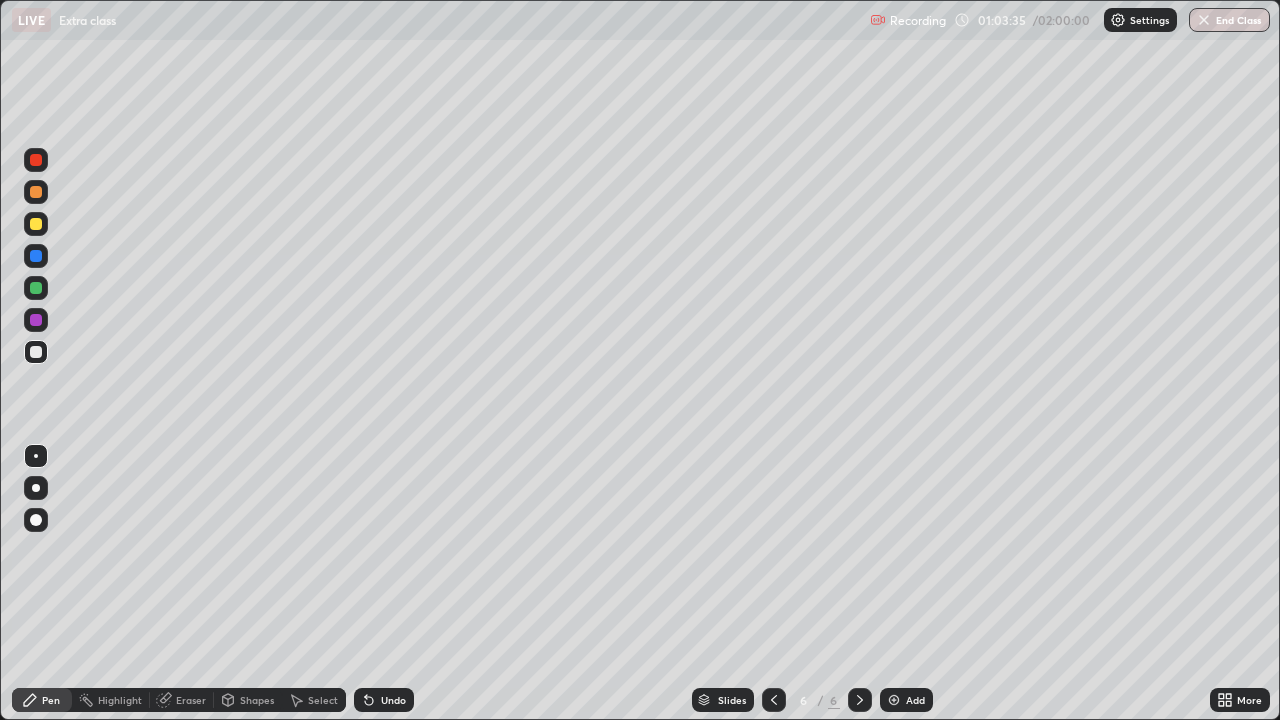 click 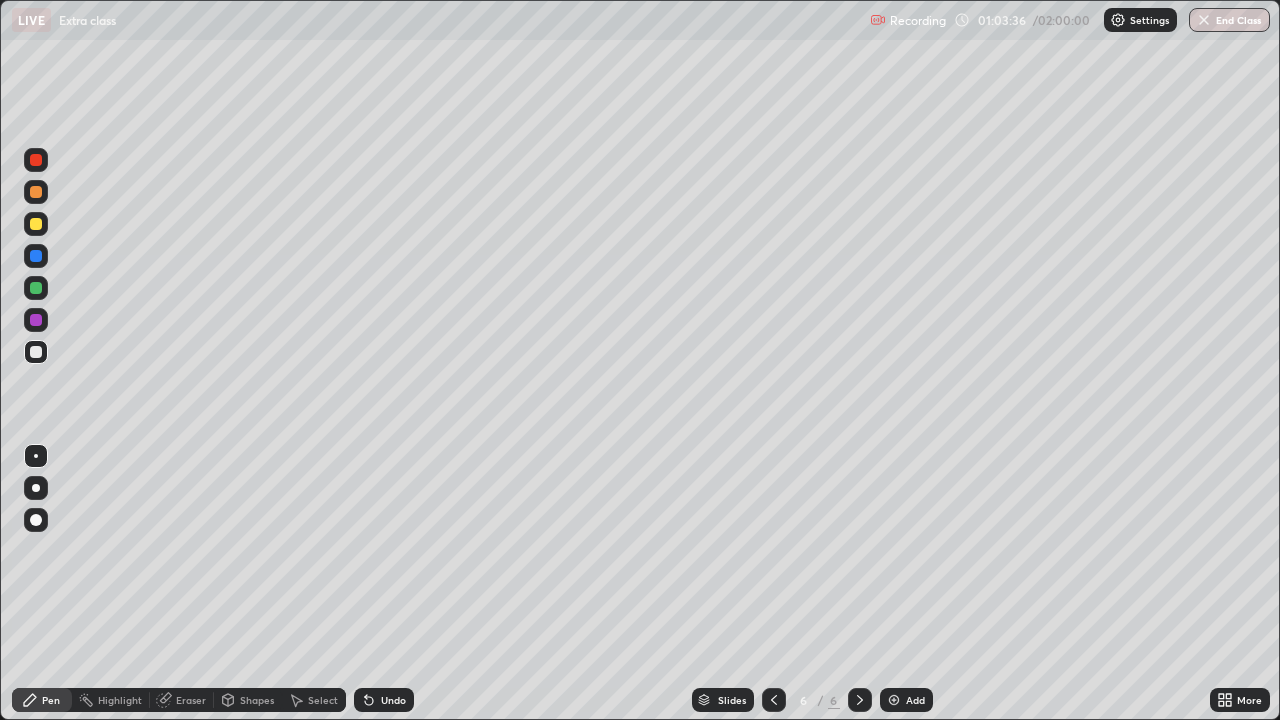 click 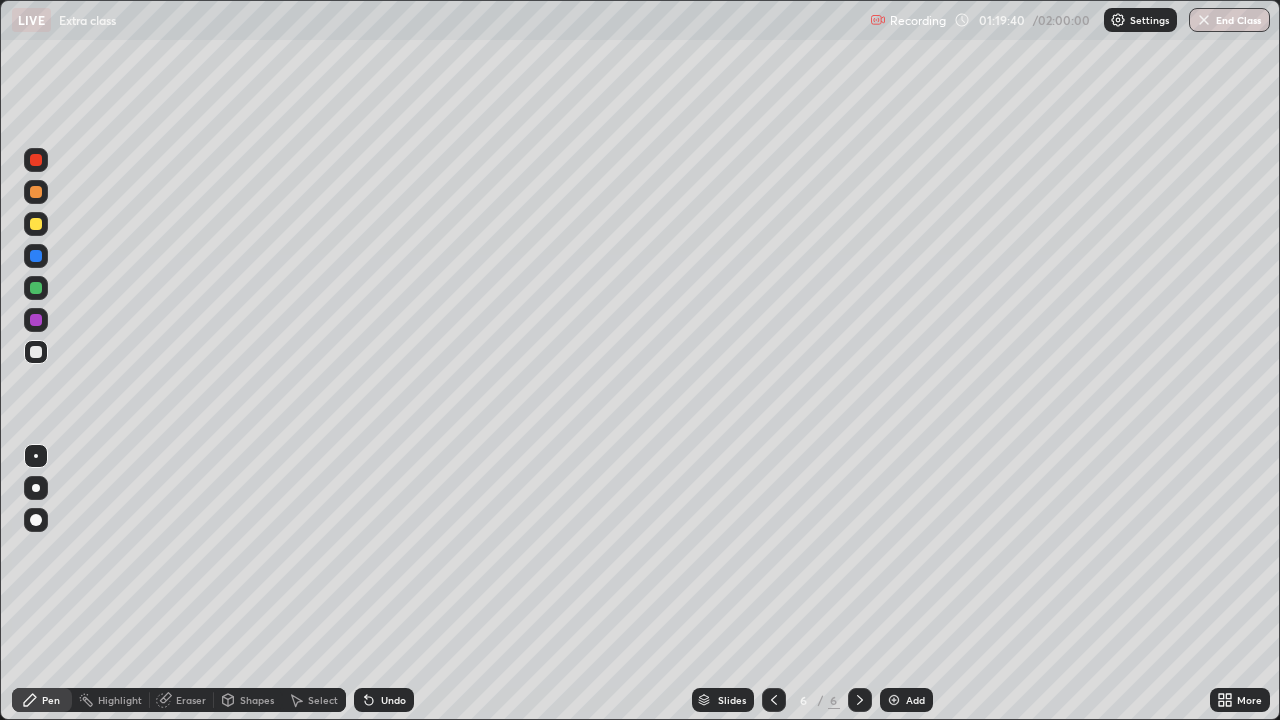 click on "Add" at bounding box center [906, 700] 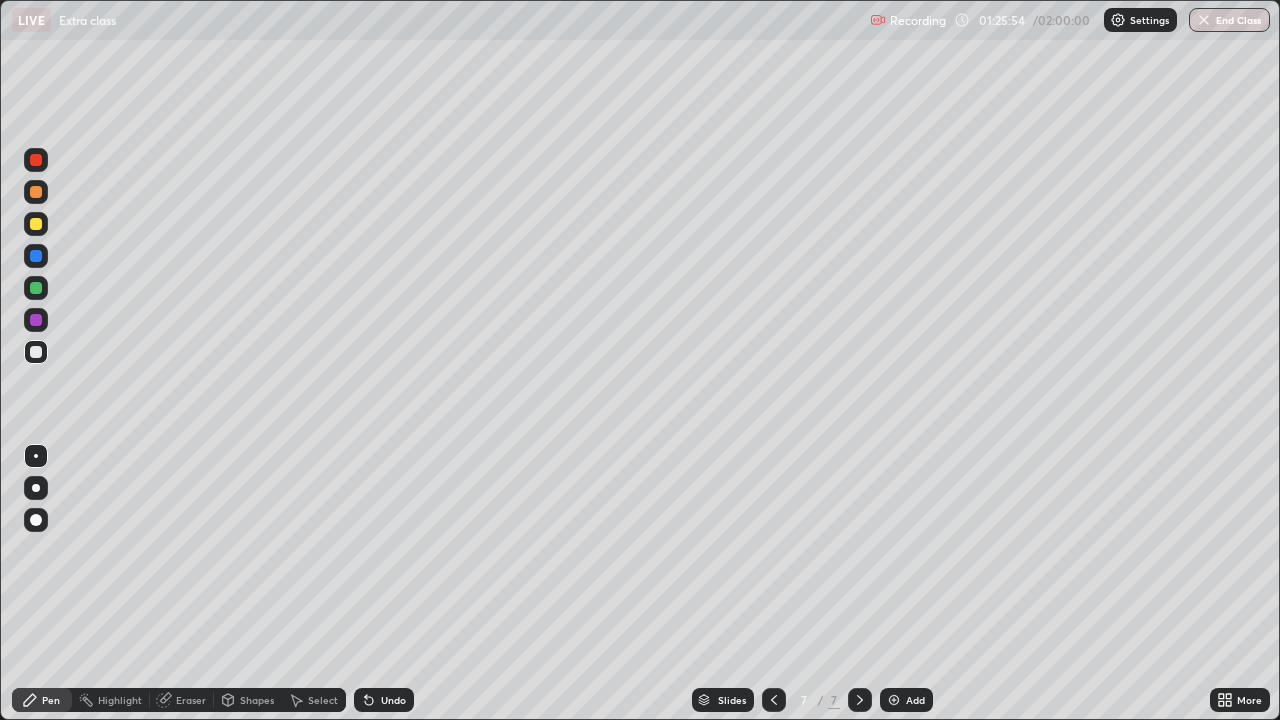 click at bounding box center (36, 224) 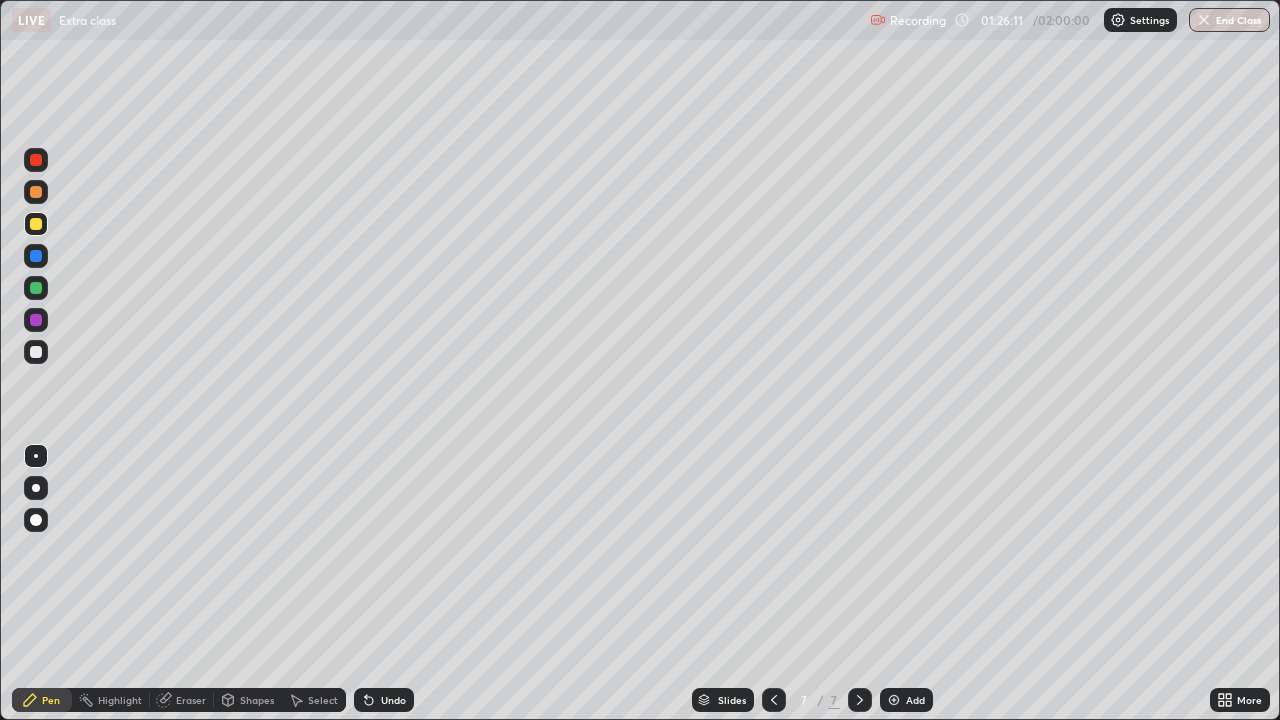 click at bounding box center (36, 352) 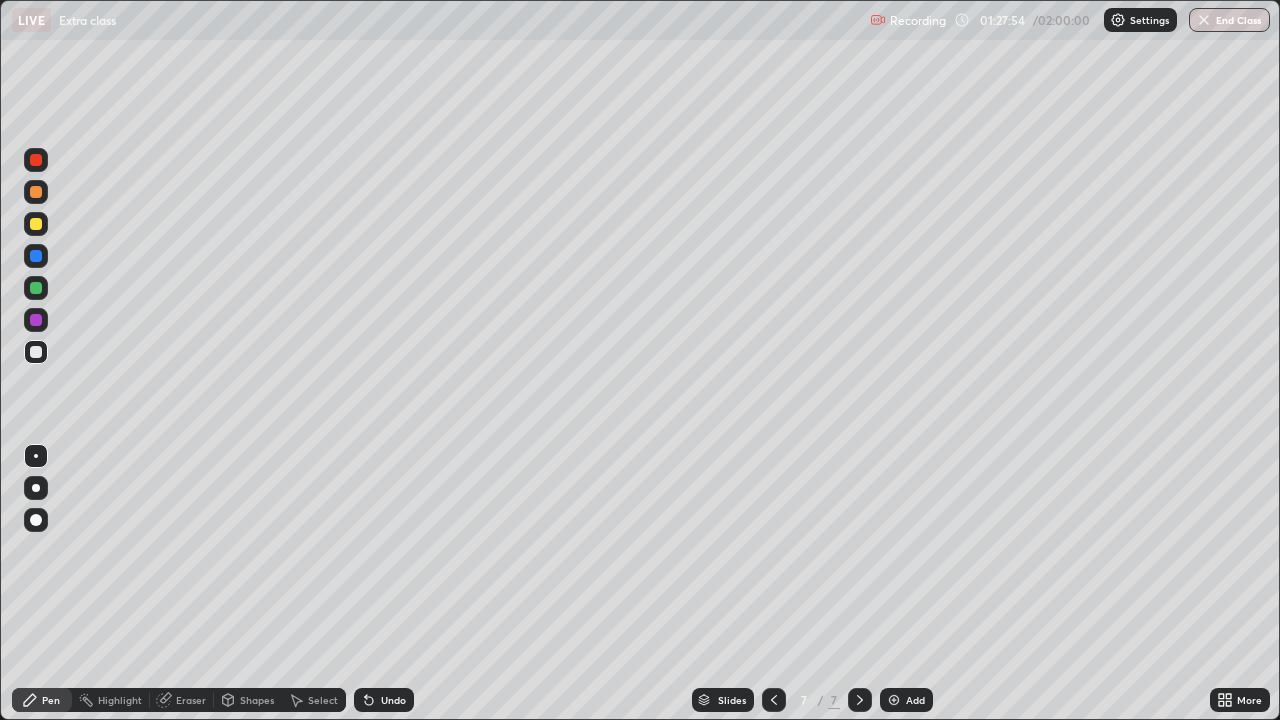 click on "Shapes" at bounding box center [257, 700] 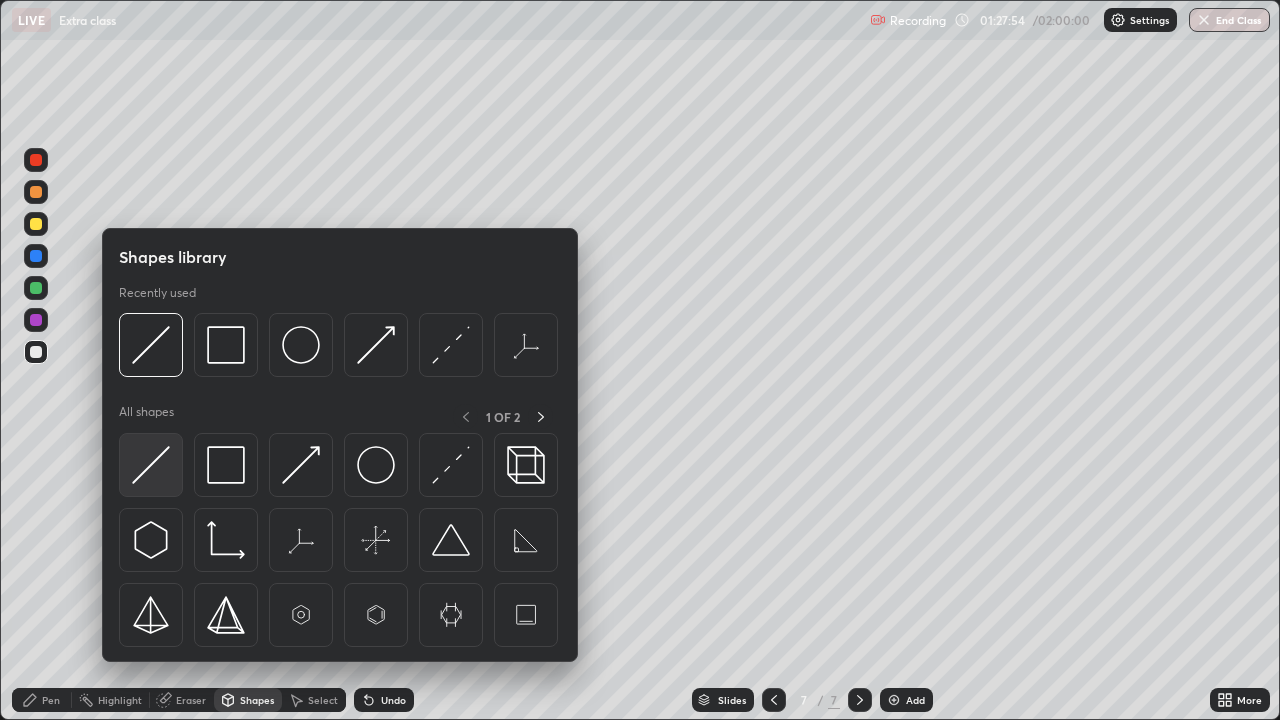 click at bounding box center (151, 465) 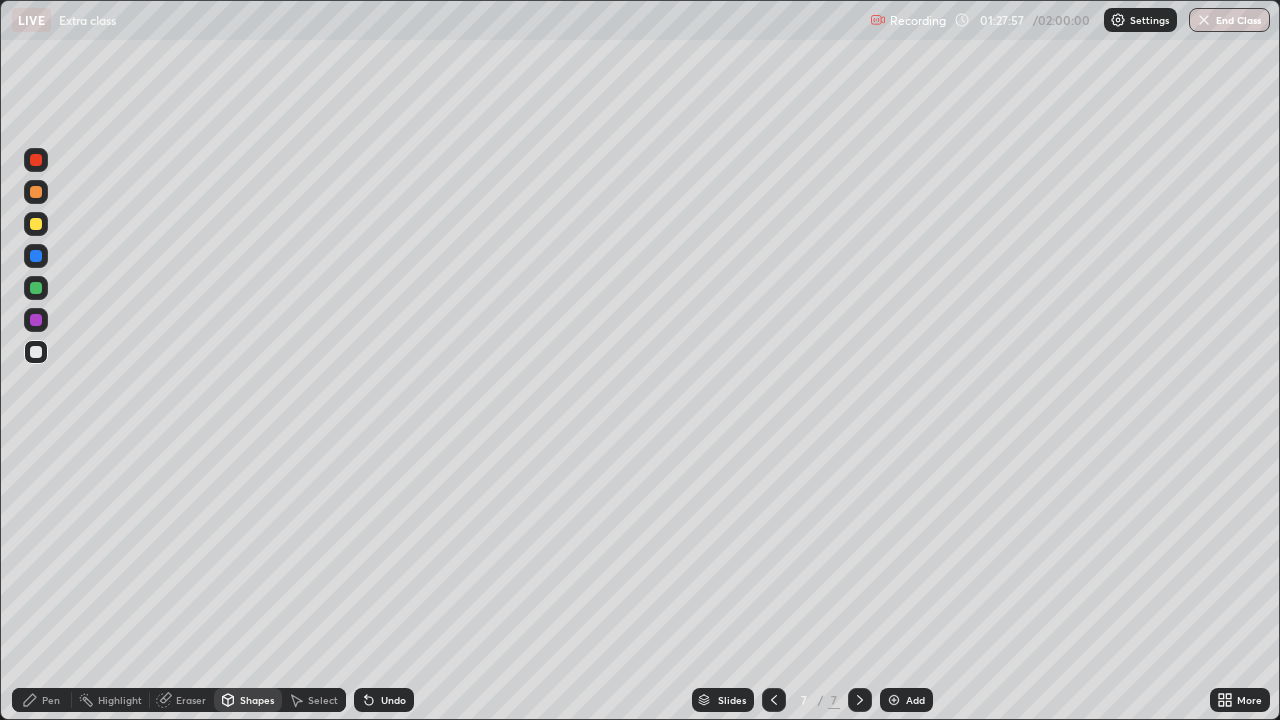 click on "Pen" at bounding box center (42, 700) 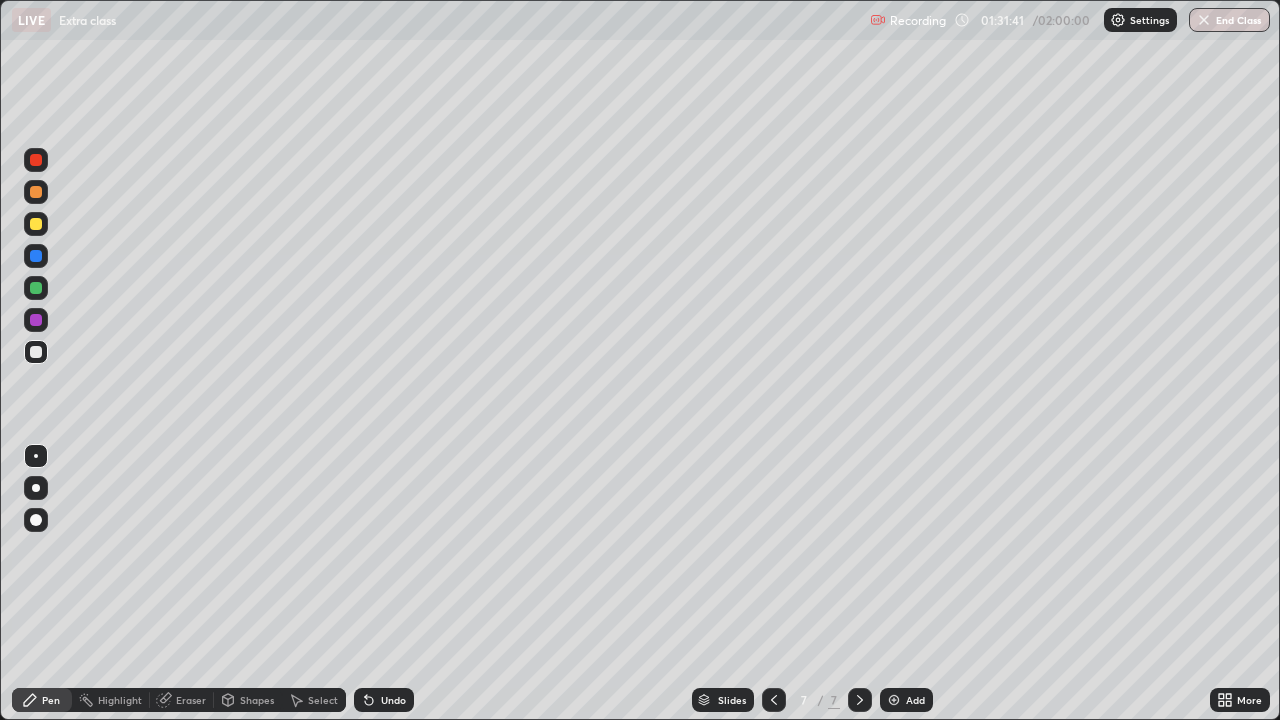 click on "Shapes" at bounding box center (248, 700) 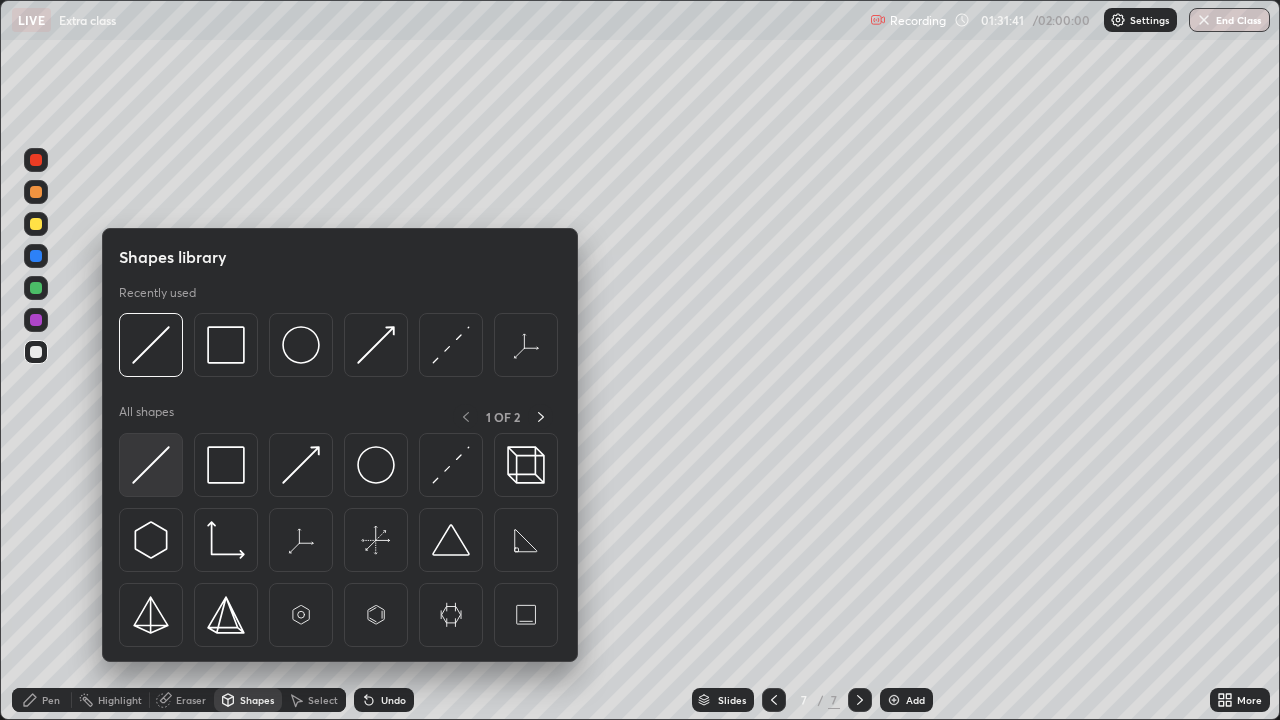 click at bounding box center [151, 465] 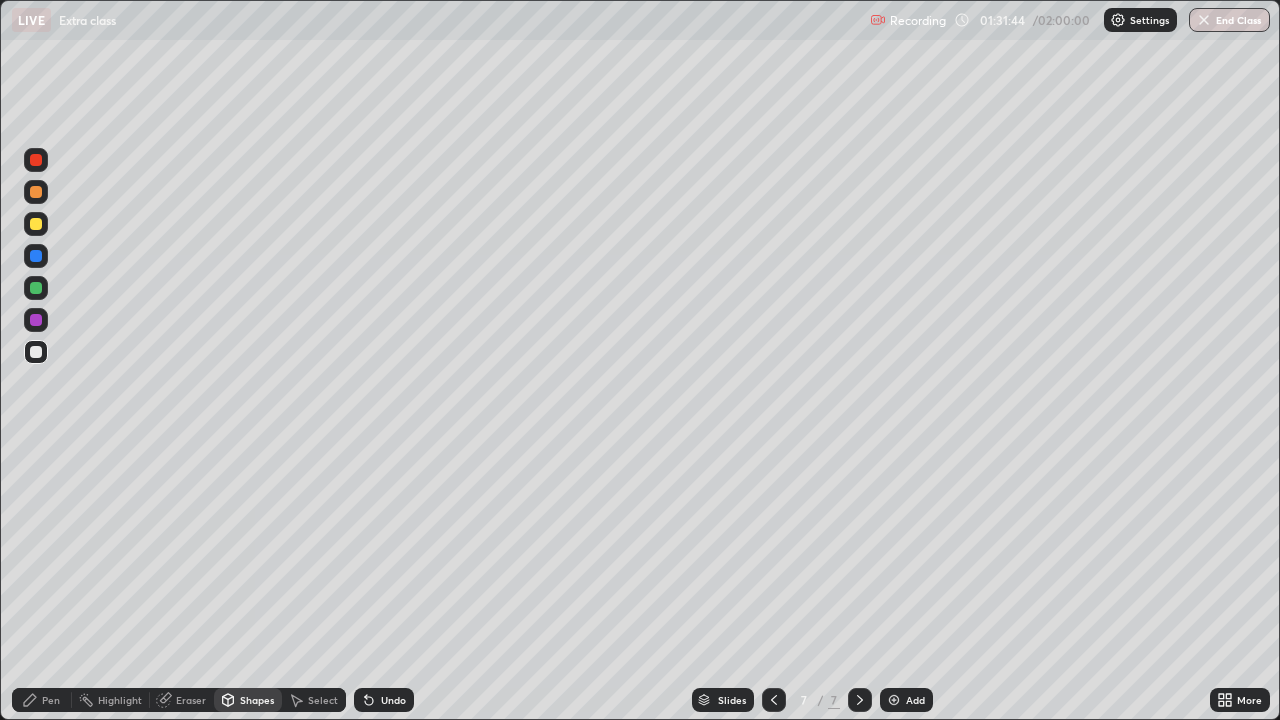 click 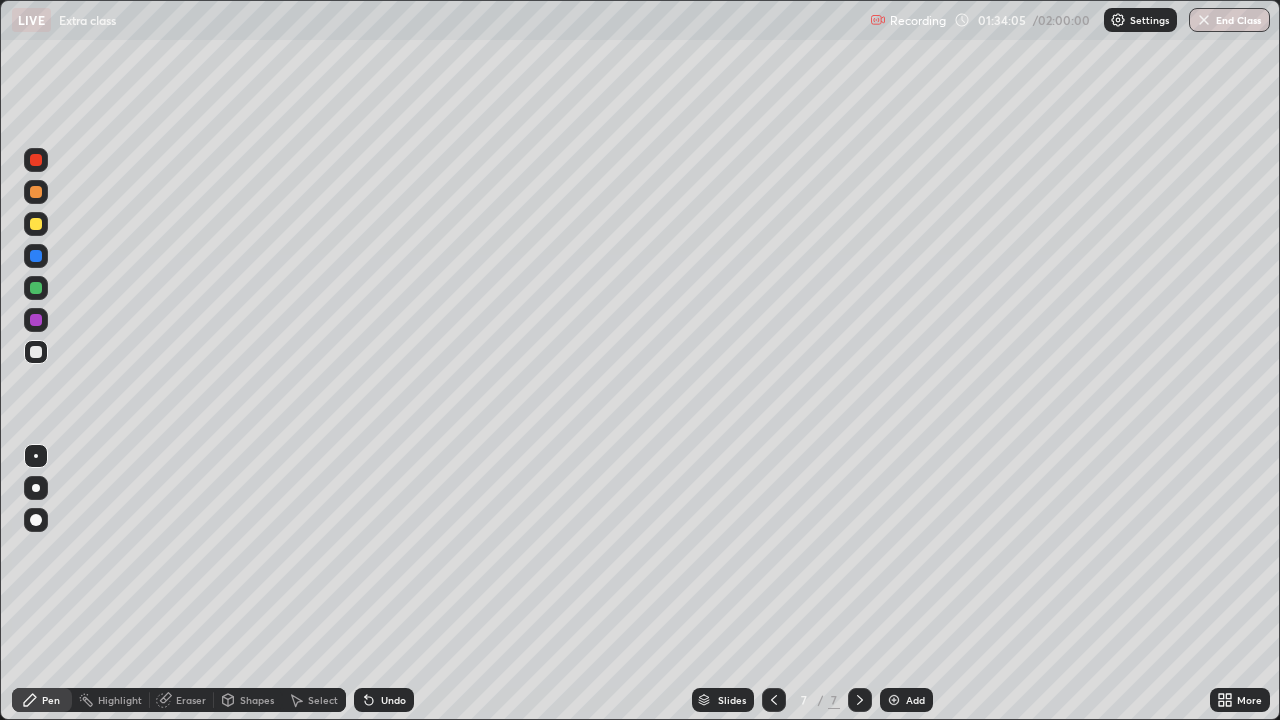 click on "Add" at bounding box center (906, 700) 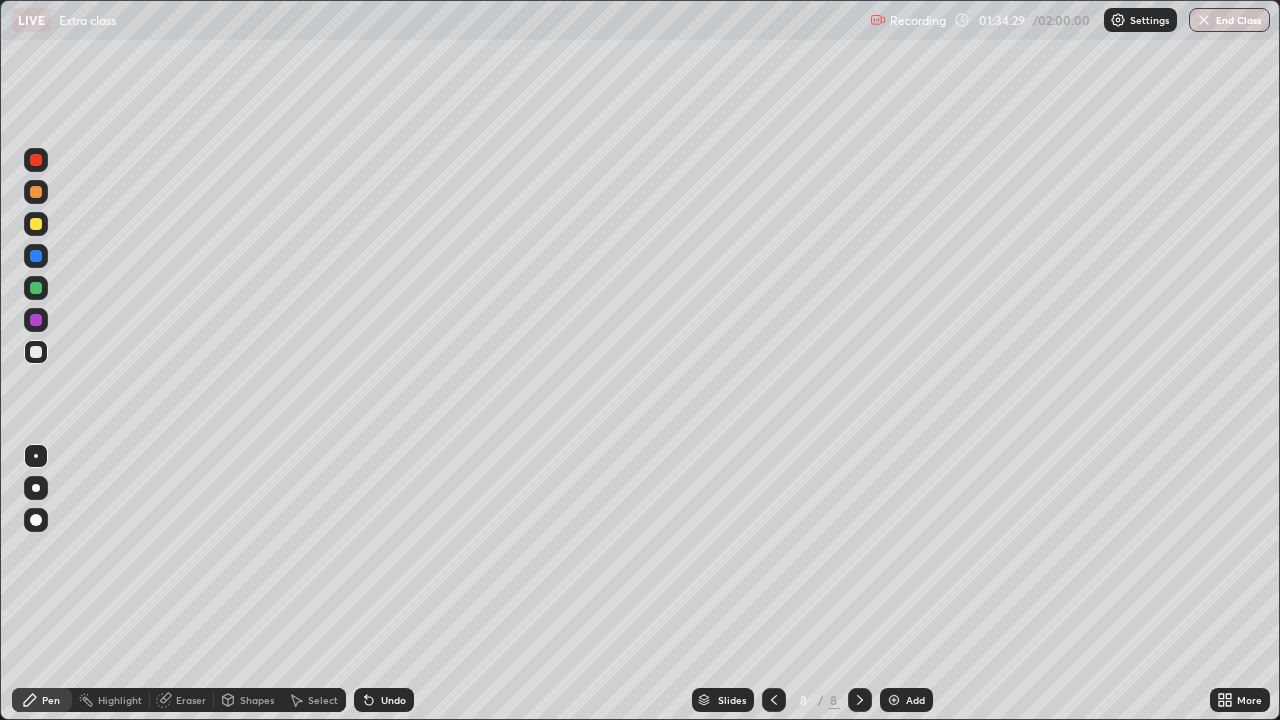 click at bounding box center (36, 320) 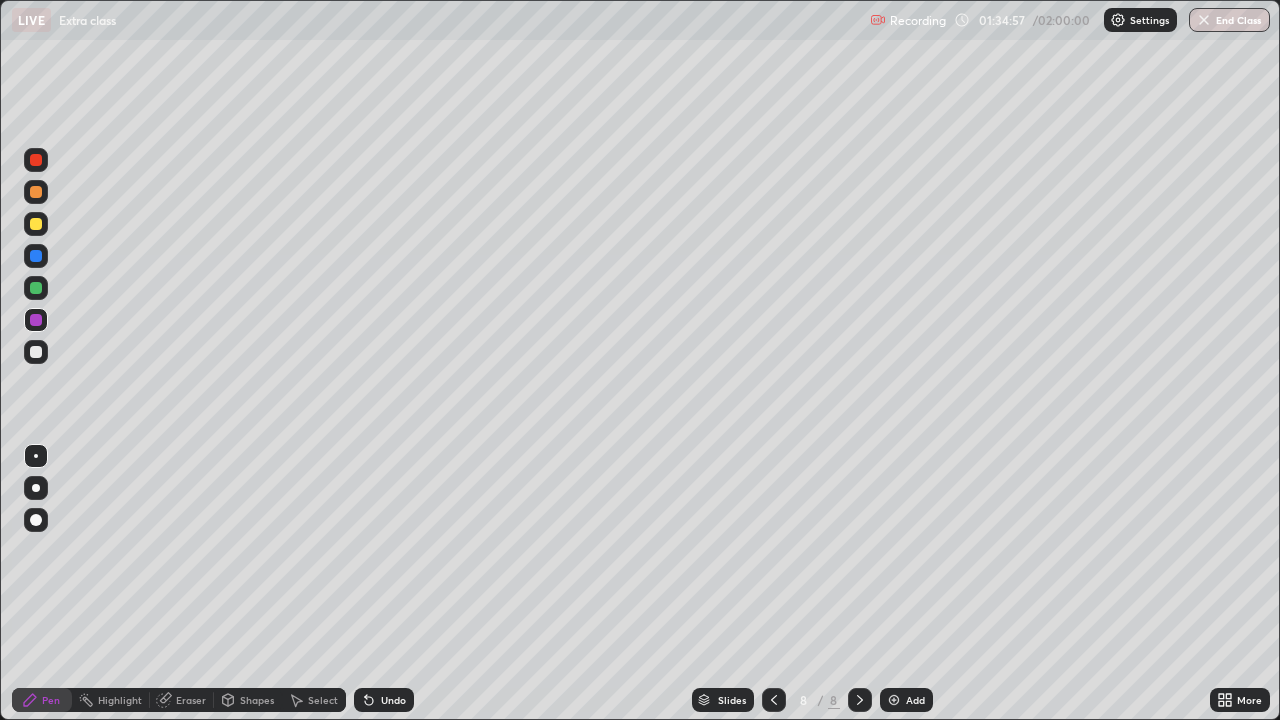 click at bounding box center (36, 352) 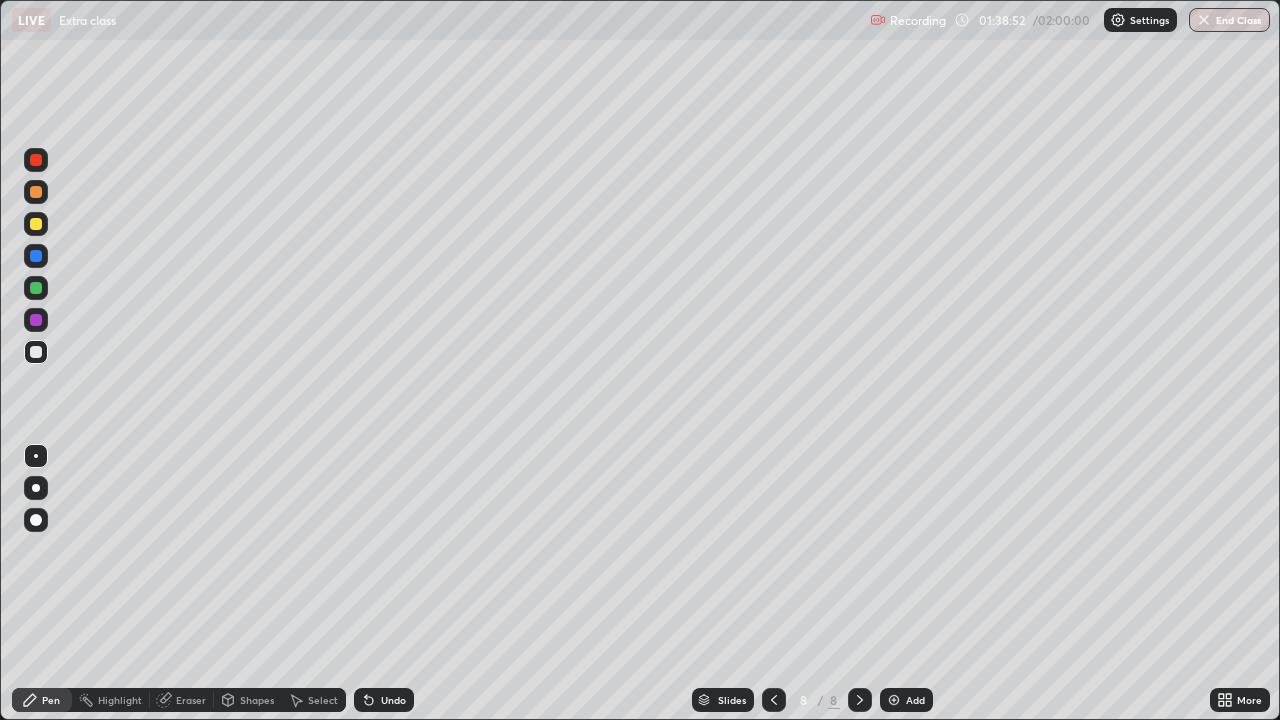 click on "Shapes" at bounding box center [257, 700] 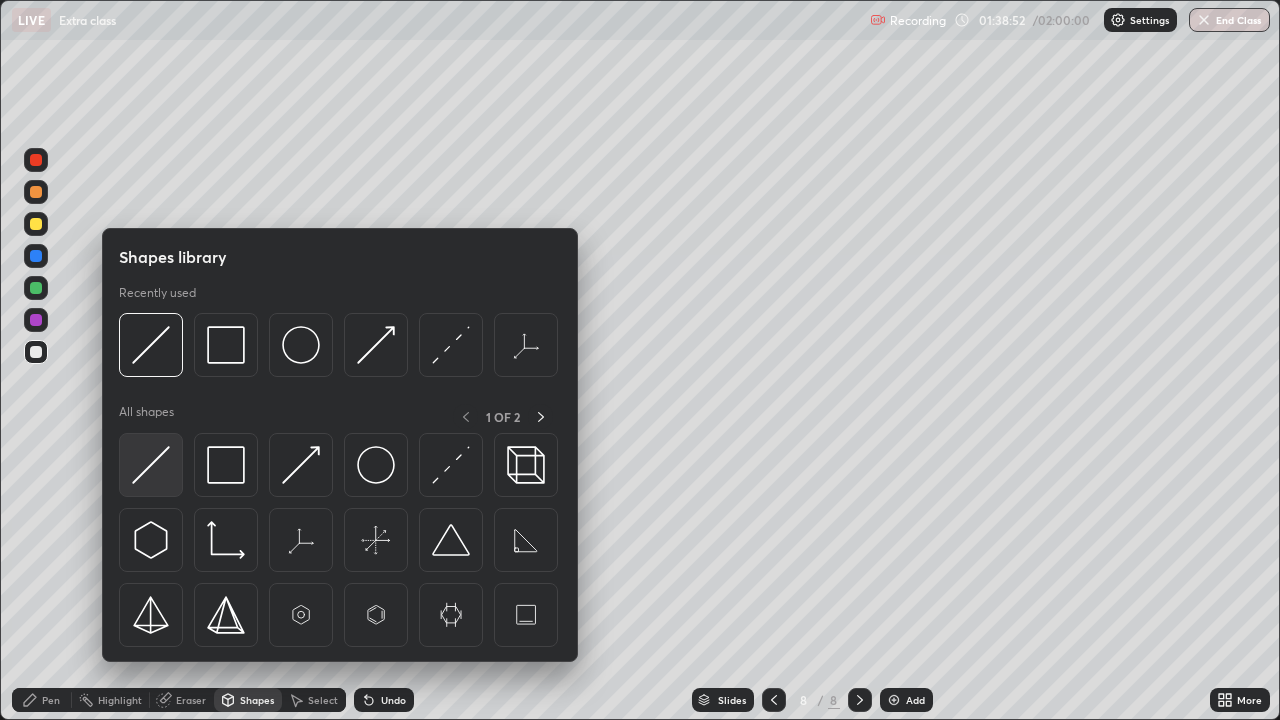 click at bounding box center [151, 465] 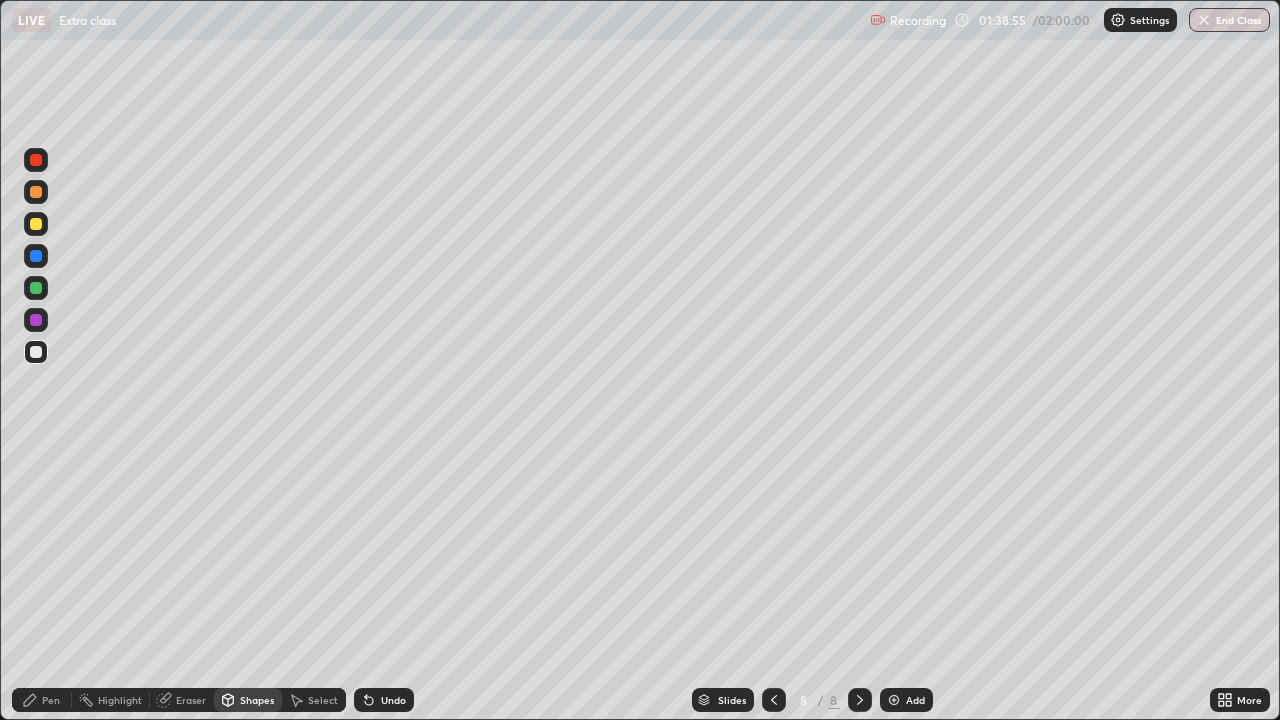 click on "Pen" at bounding box center [42, 700] 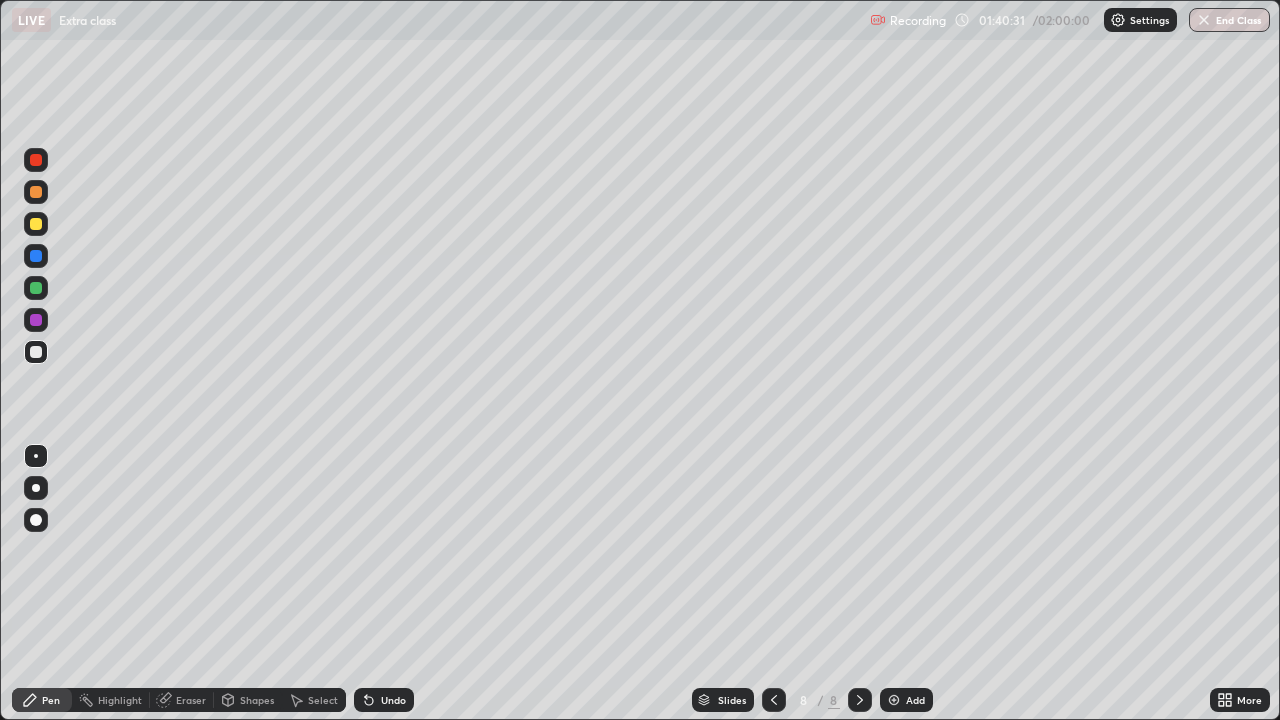 click on "End Class" at bounding box center (1229, 20) 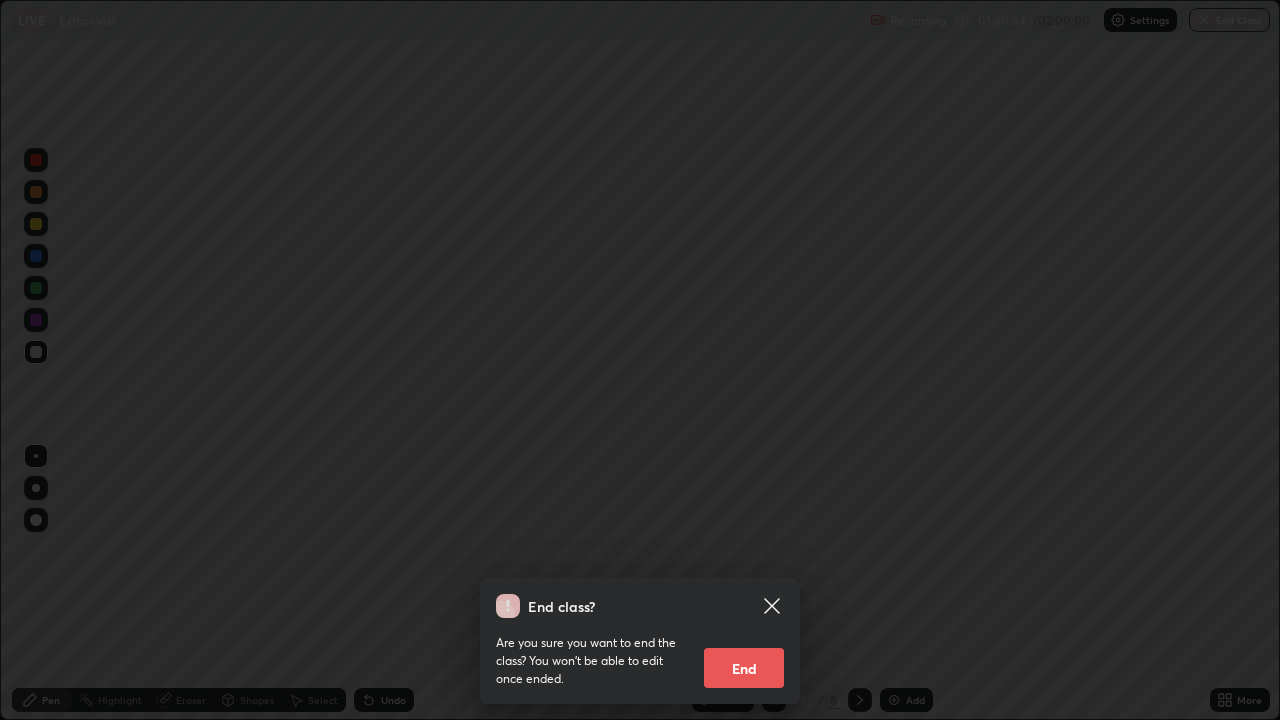 click on "End" at bounding box center (744, 668) 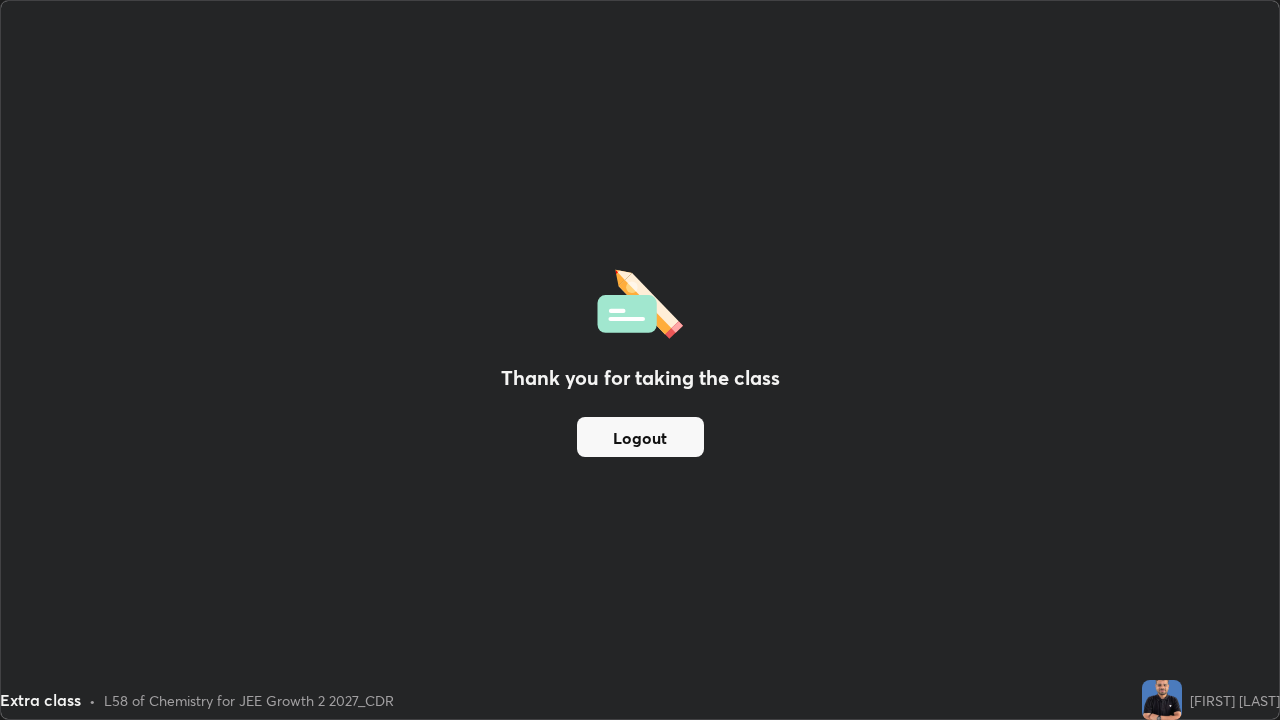 click on "Logout" at bounding box center [640, 437] 